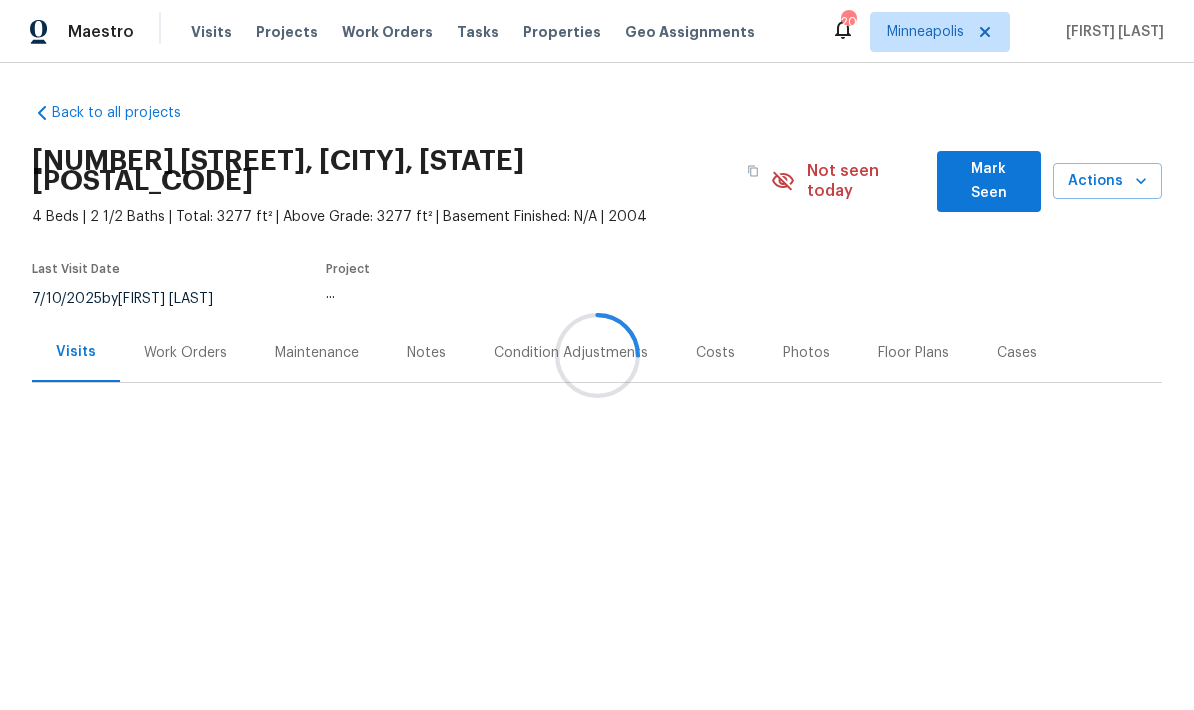 scroll, scrollTop: 0, scrollLeft: 0, axis: both 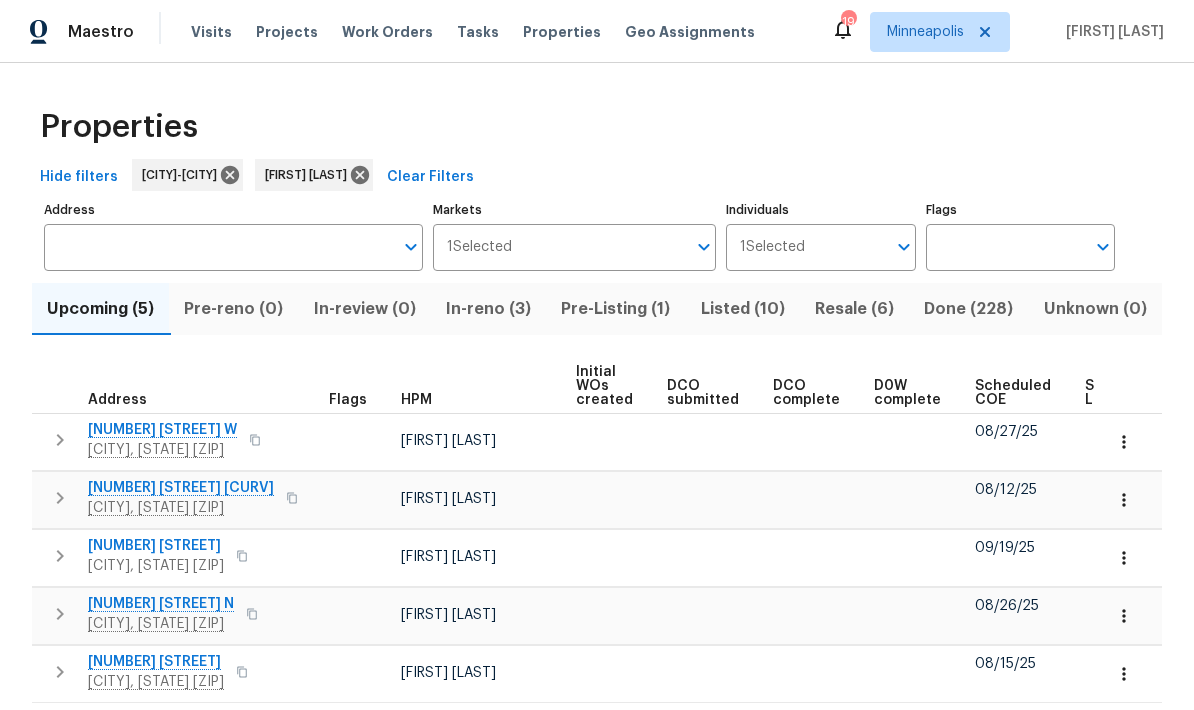 click on "In-reno (3)" at bounding box center (488, 309) 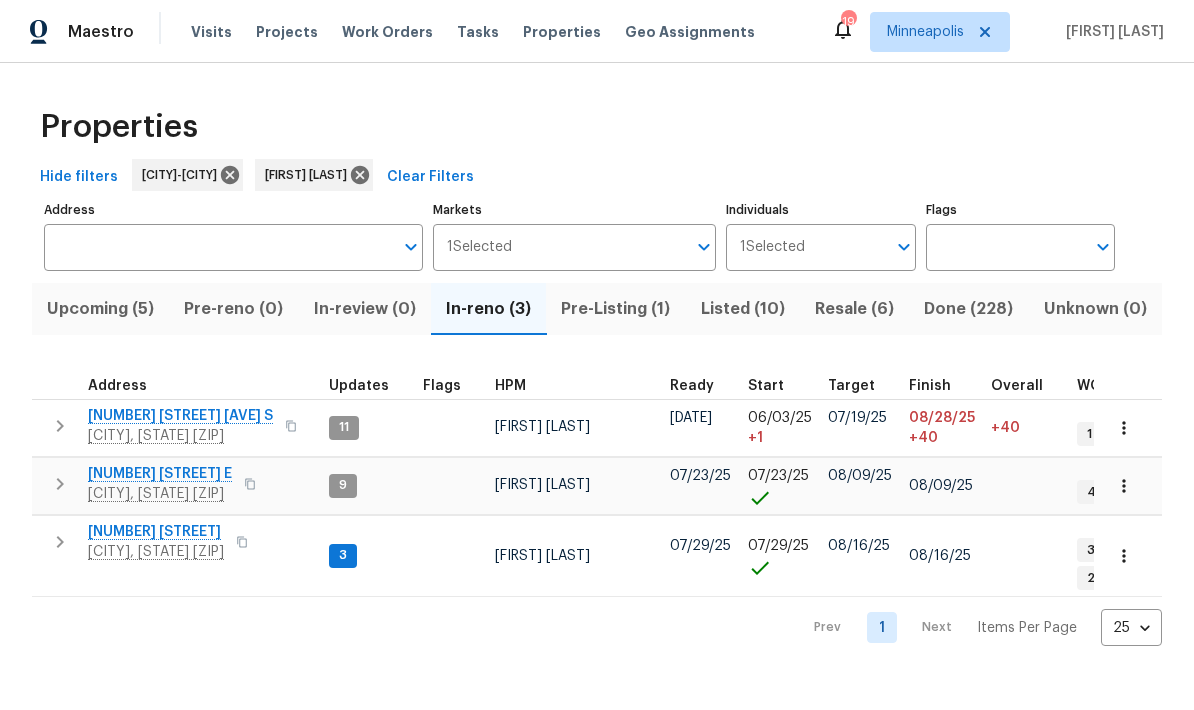 click on "4615 Carolyn Ln" at bounding box center [156, 532] 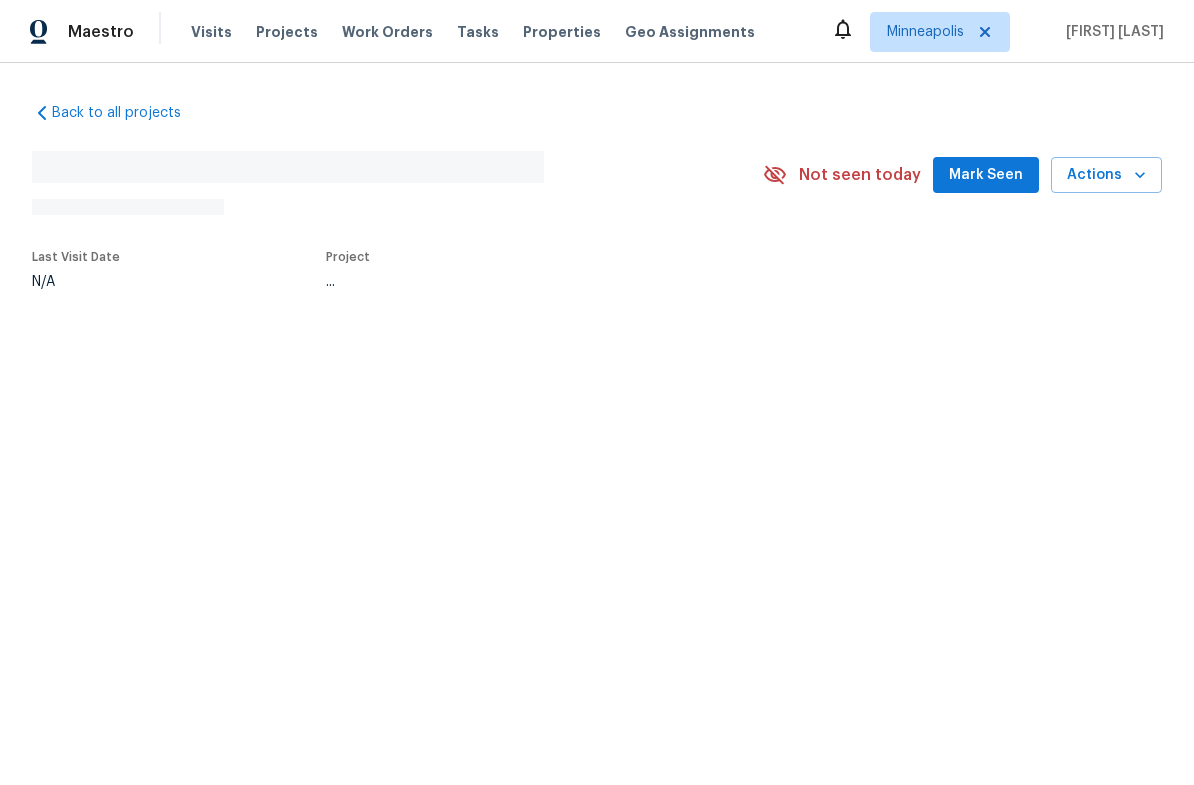 scroll, scrollTop: 0, scrollLeft: 0, axis: both 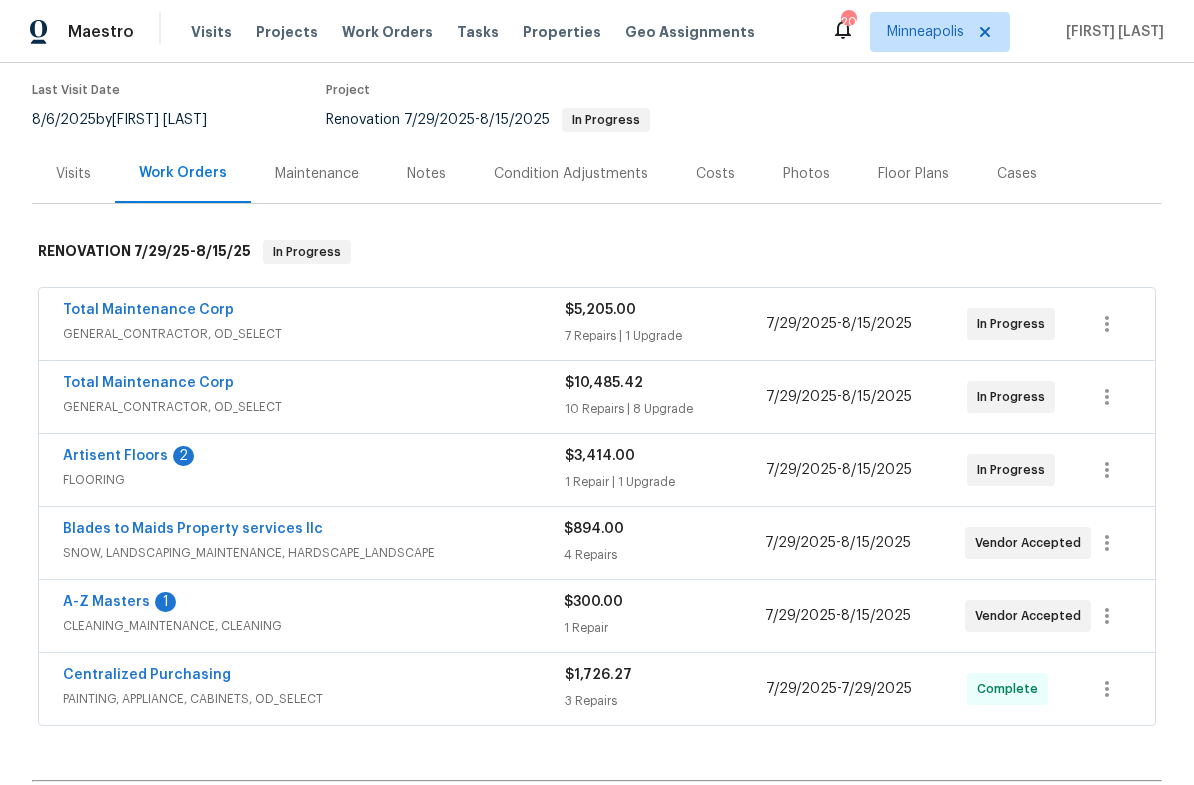 click on "Artisent Floors" at bounding box center [115, 456] 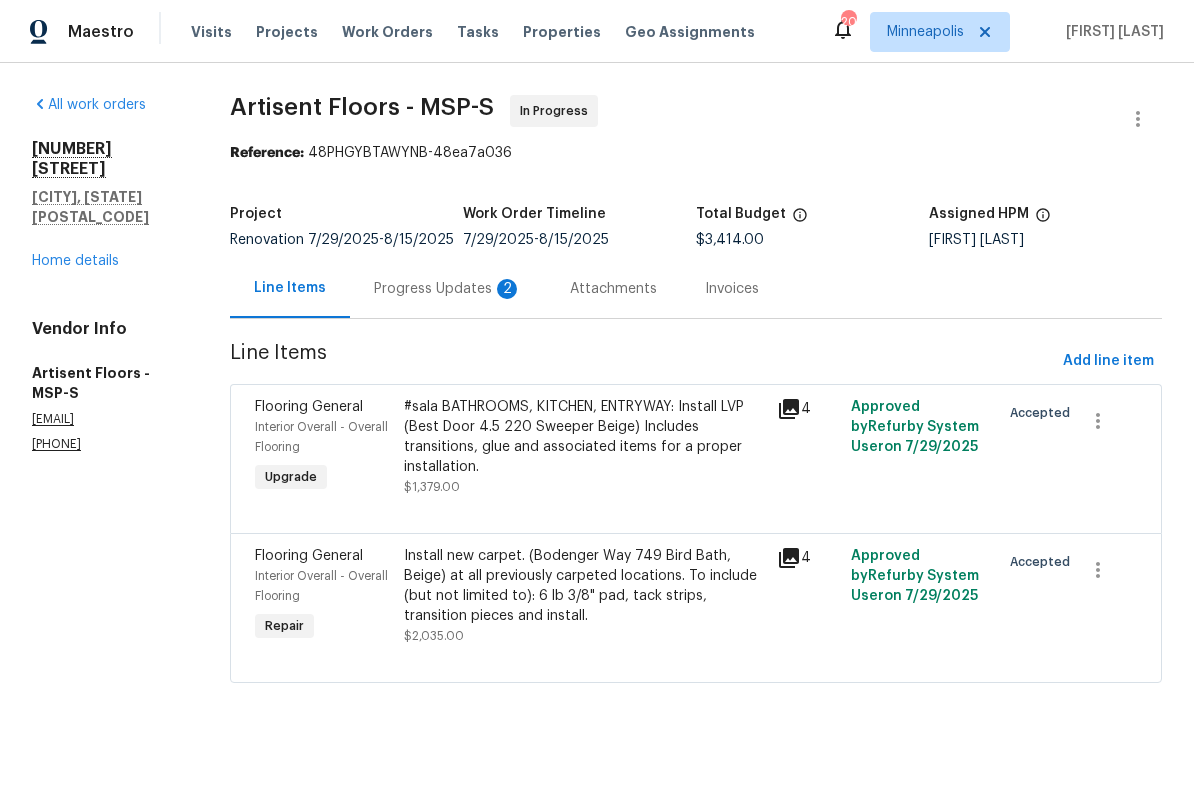 click on "Progress Updates 2" at bounding box center [448, 289] 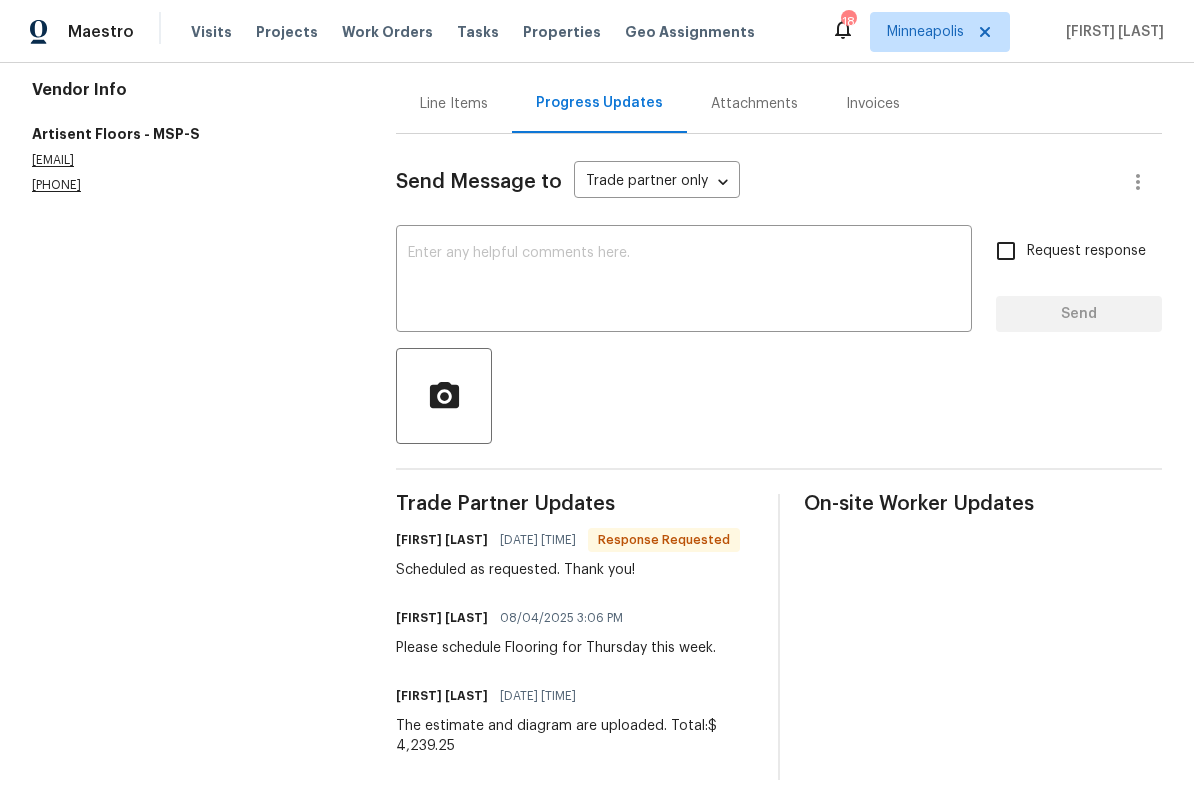 scroll, scrollTop: 198, scrollLeft: 0, axis: vertical 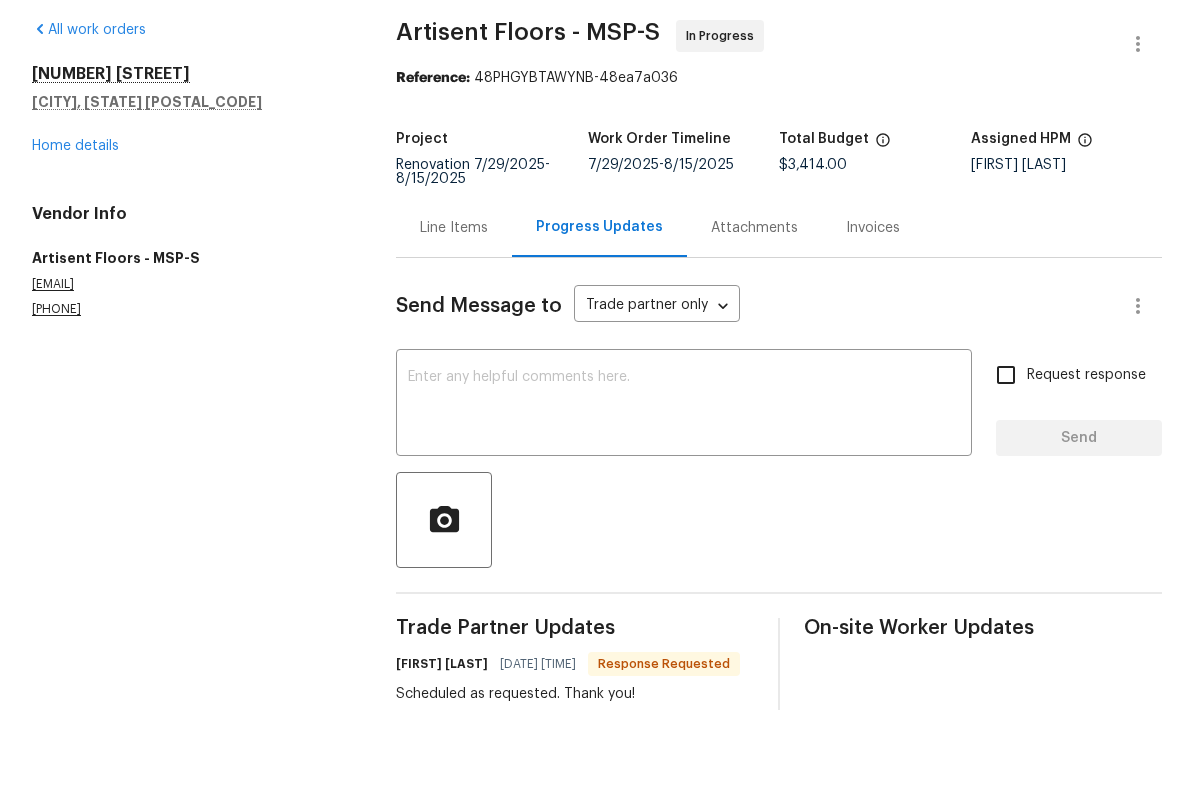 click on "Line Items" at bounding box center [454, 302] 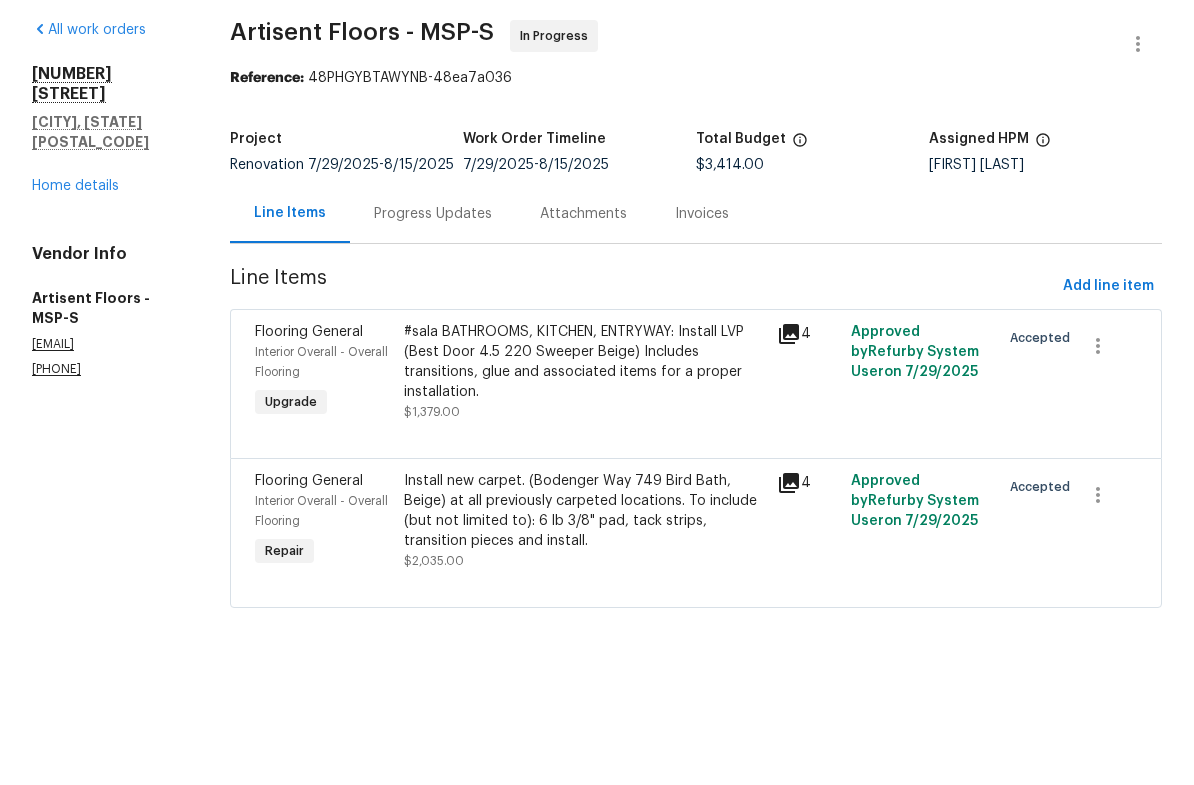 click on "[NUMBER] [STREET] [CITY], [STATE] [POSTAL_CODE] Home details" at bounding box center (107, 205) 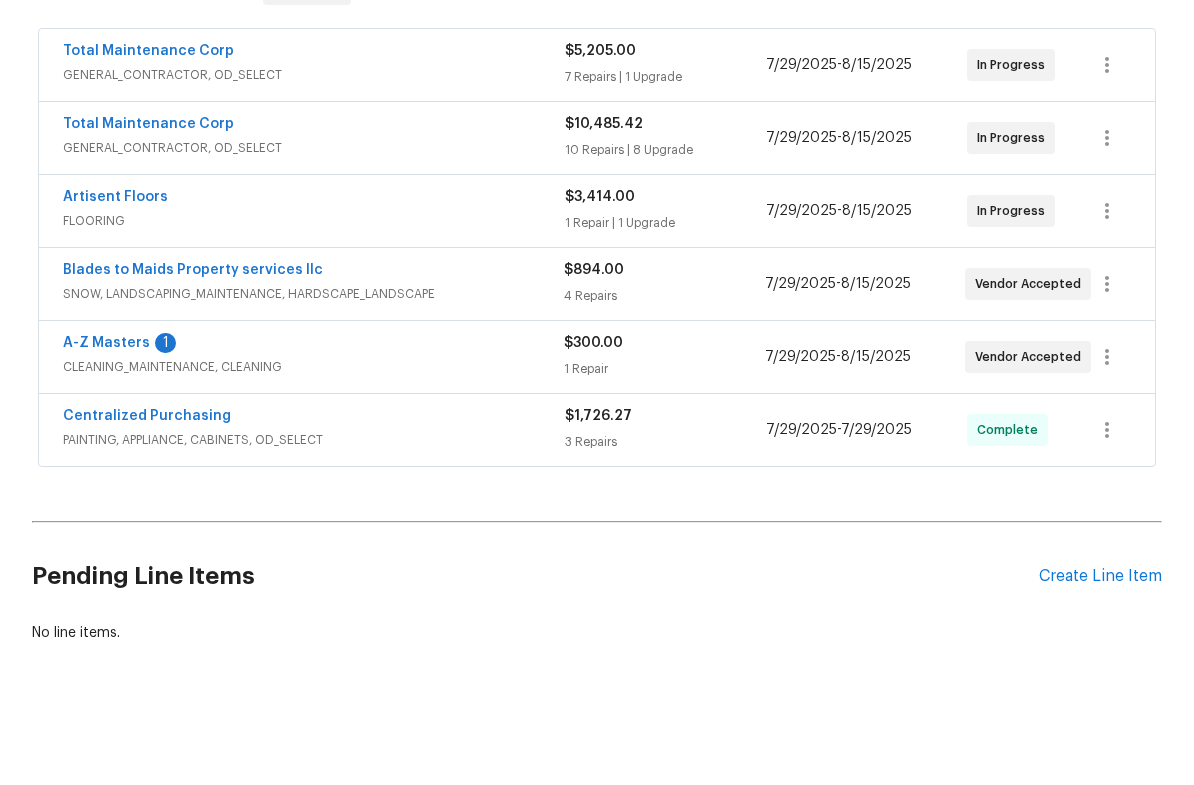 scroll, scrollTop: 362, scrollLeft: 0, axis: vertical 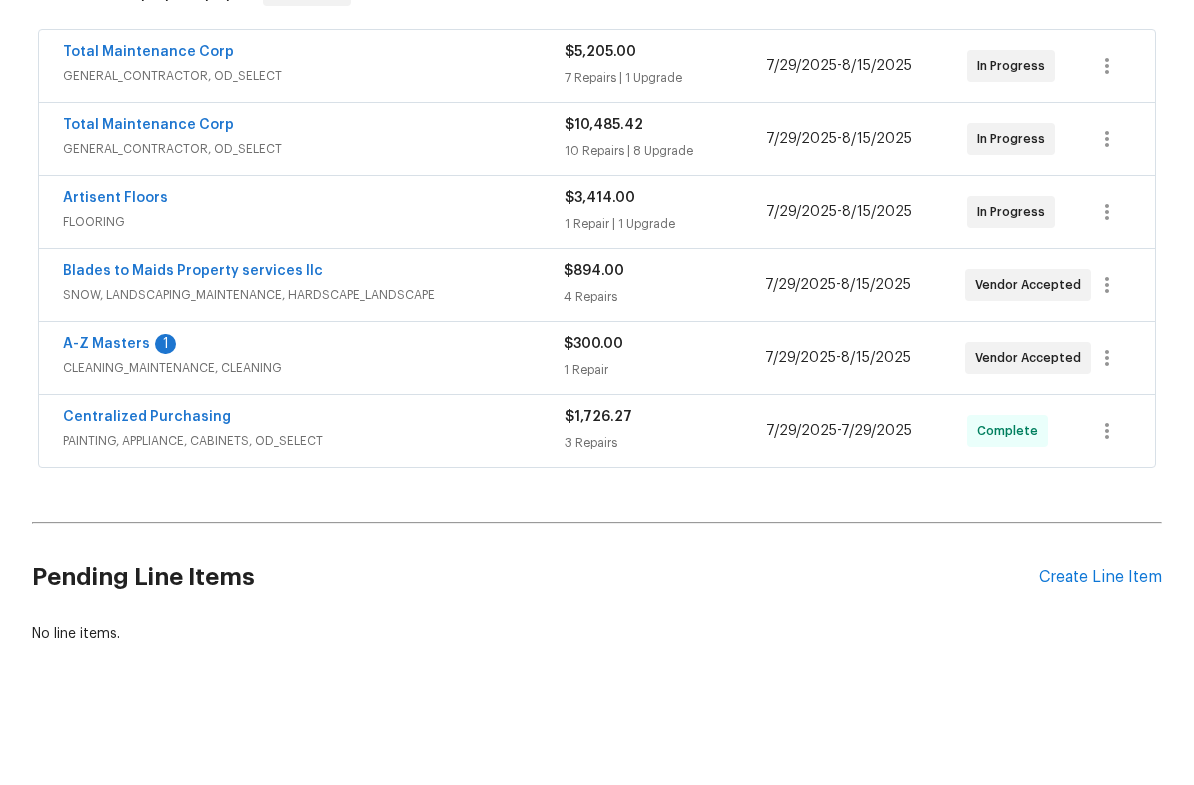 click on "A-Z Masters" at bounding box center (106, 419) 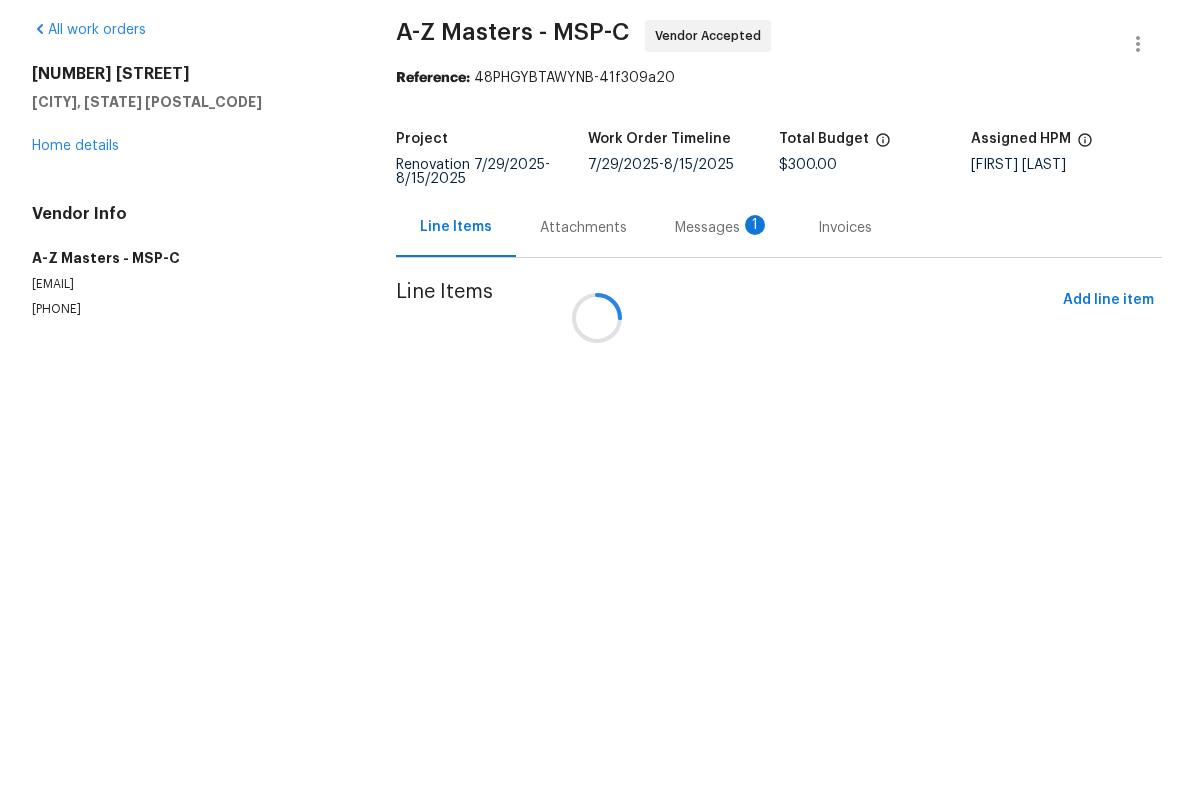 click at bounding box center (597, 392) 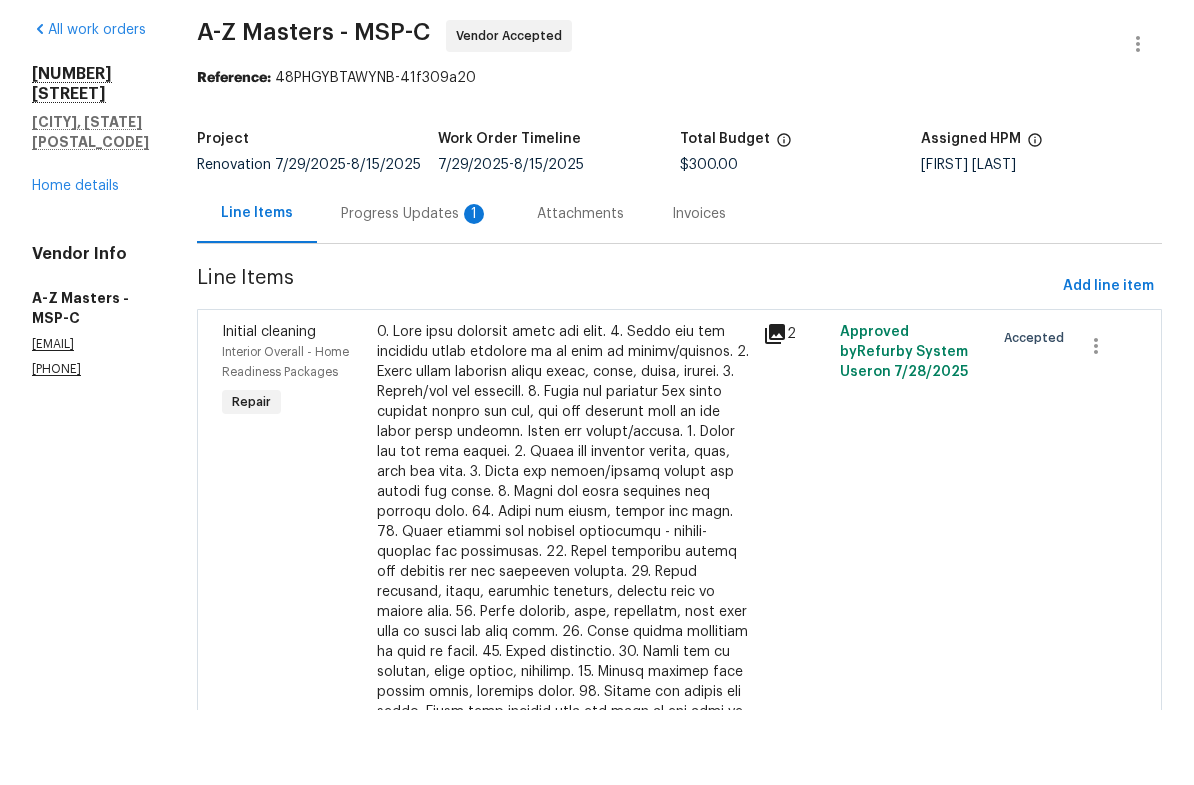 click on "Progress Updates 1" at bounding box center [415, 289] 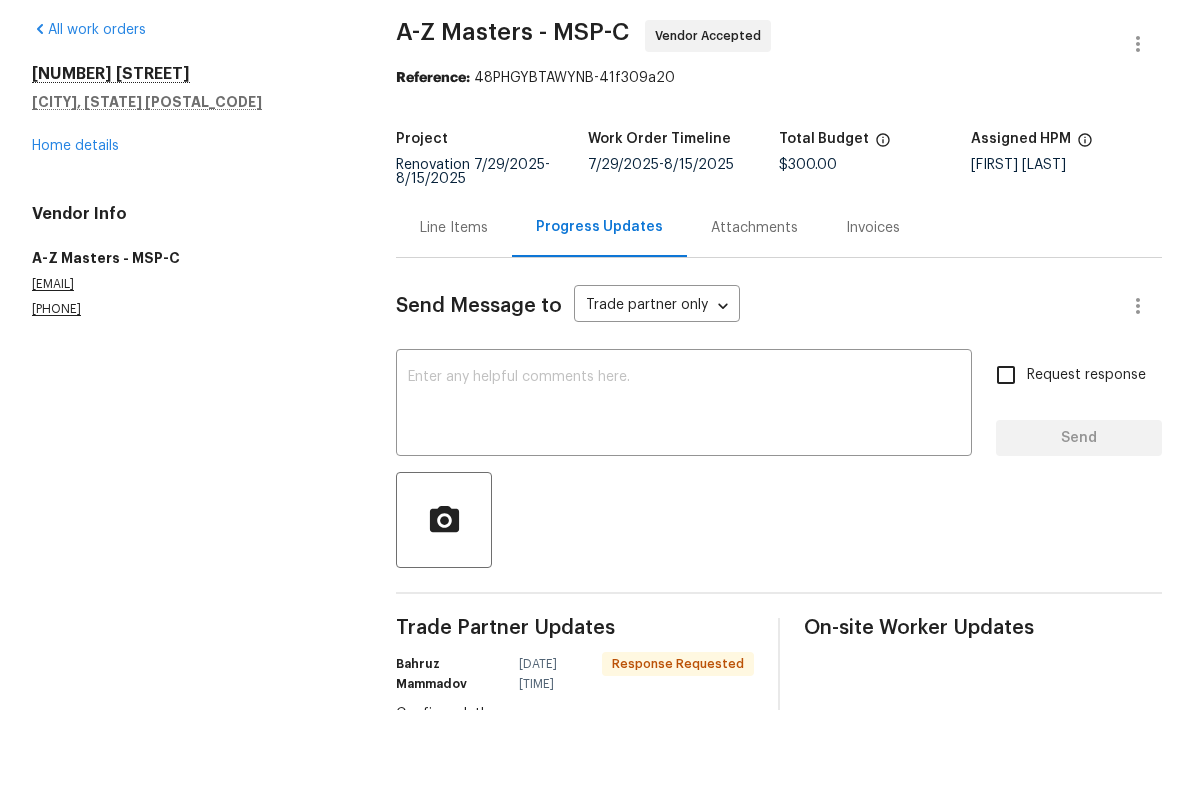 scroll, scrollTop: 0, scrollLeft: 0, axis: both 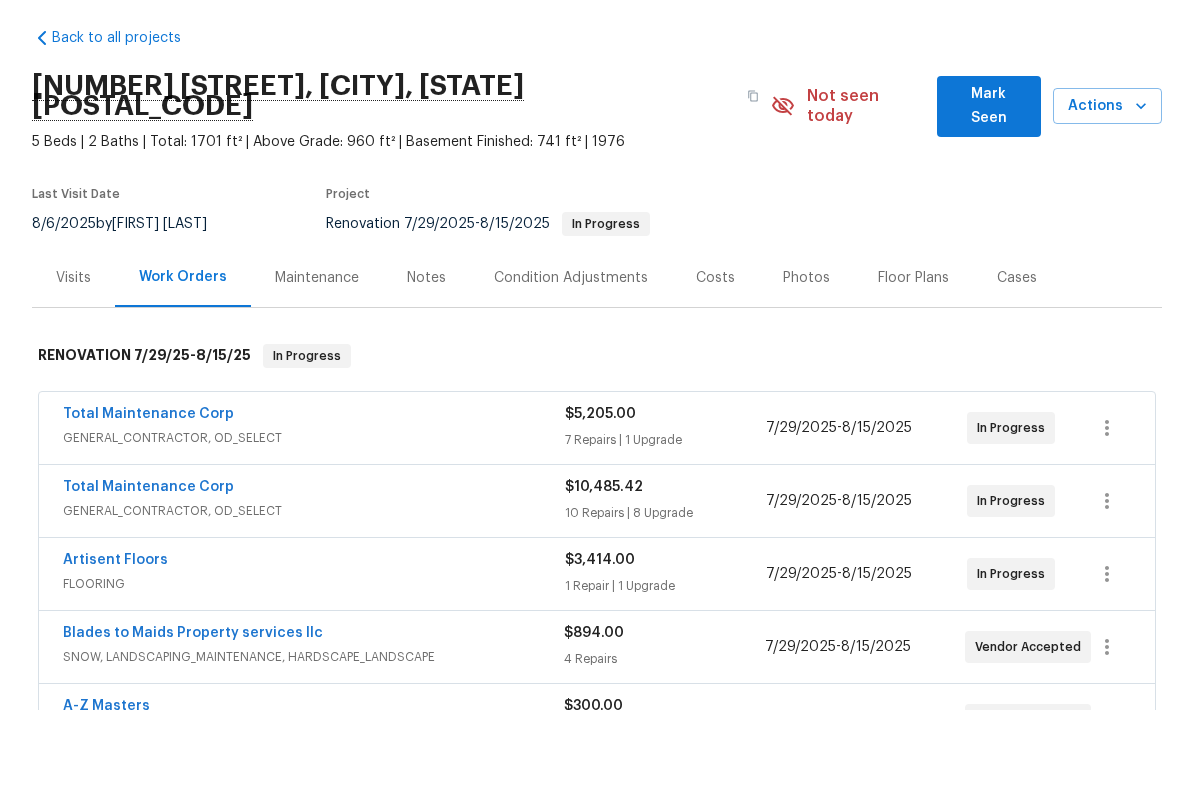click on "Visits" at bounding box center [73, 353] 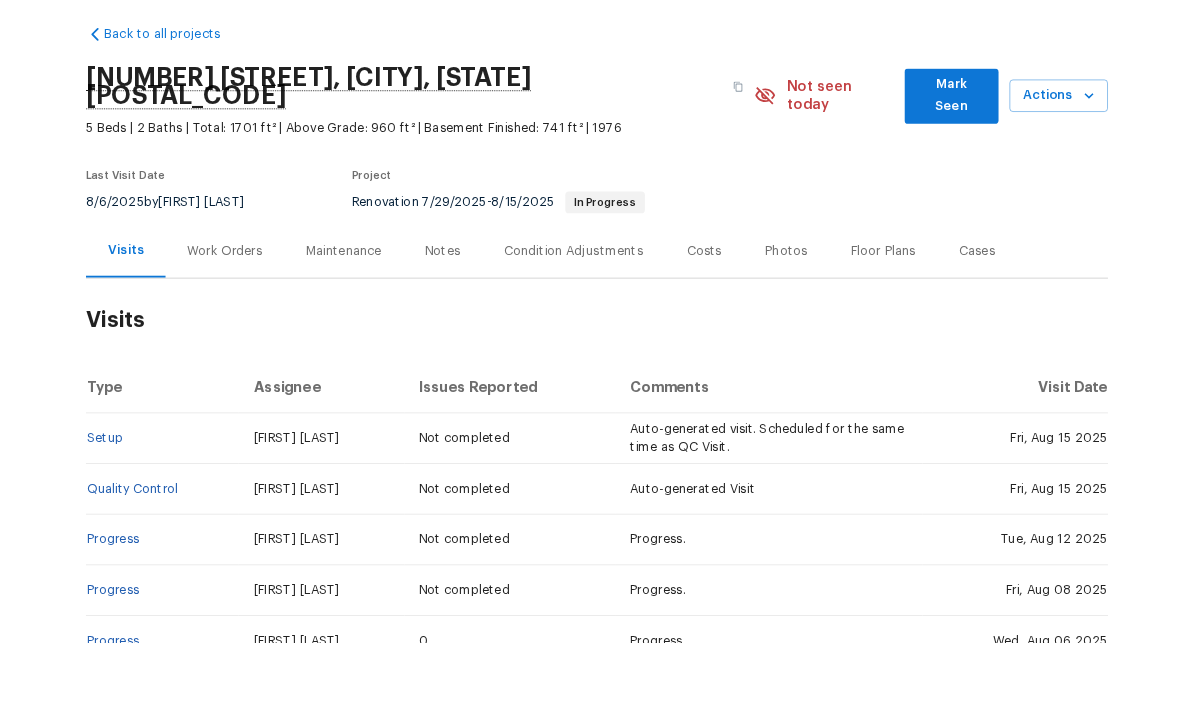 scroll, scrollTop: 0, scrollLeft: 0, axis: both 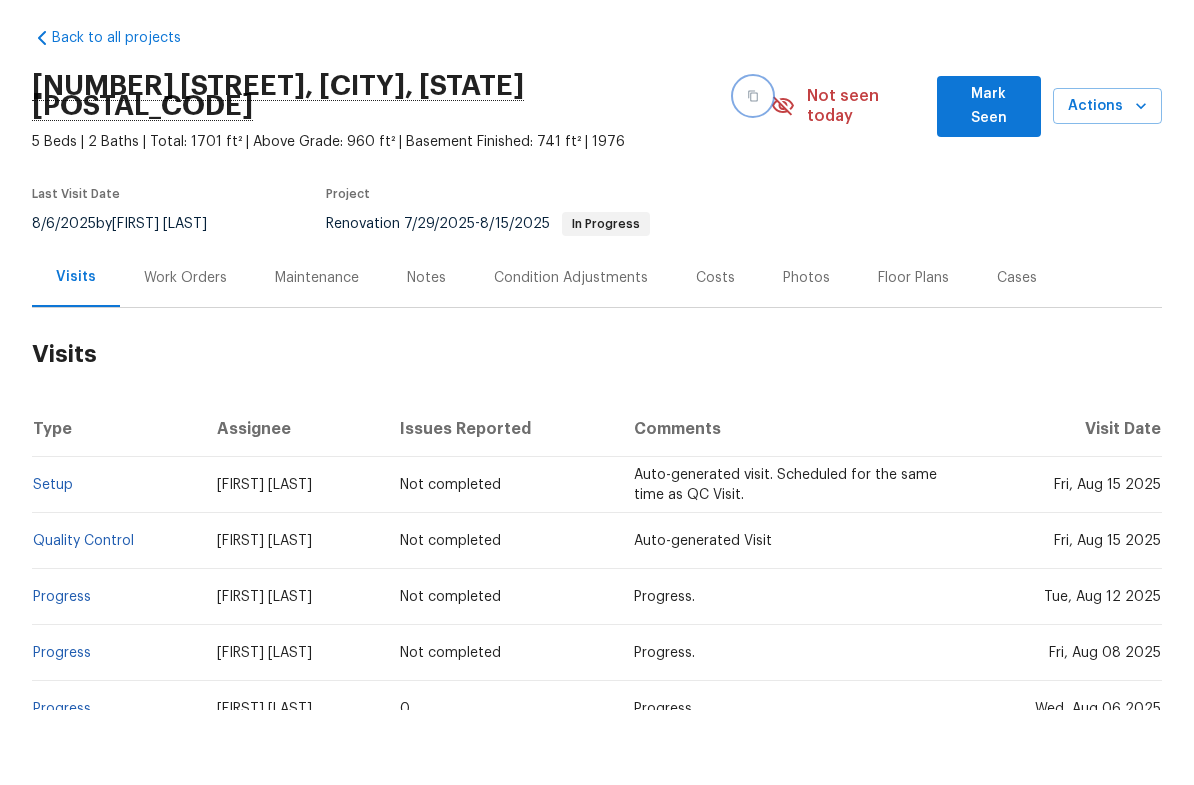 click at bounding box center [753, 171] 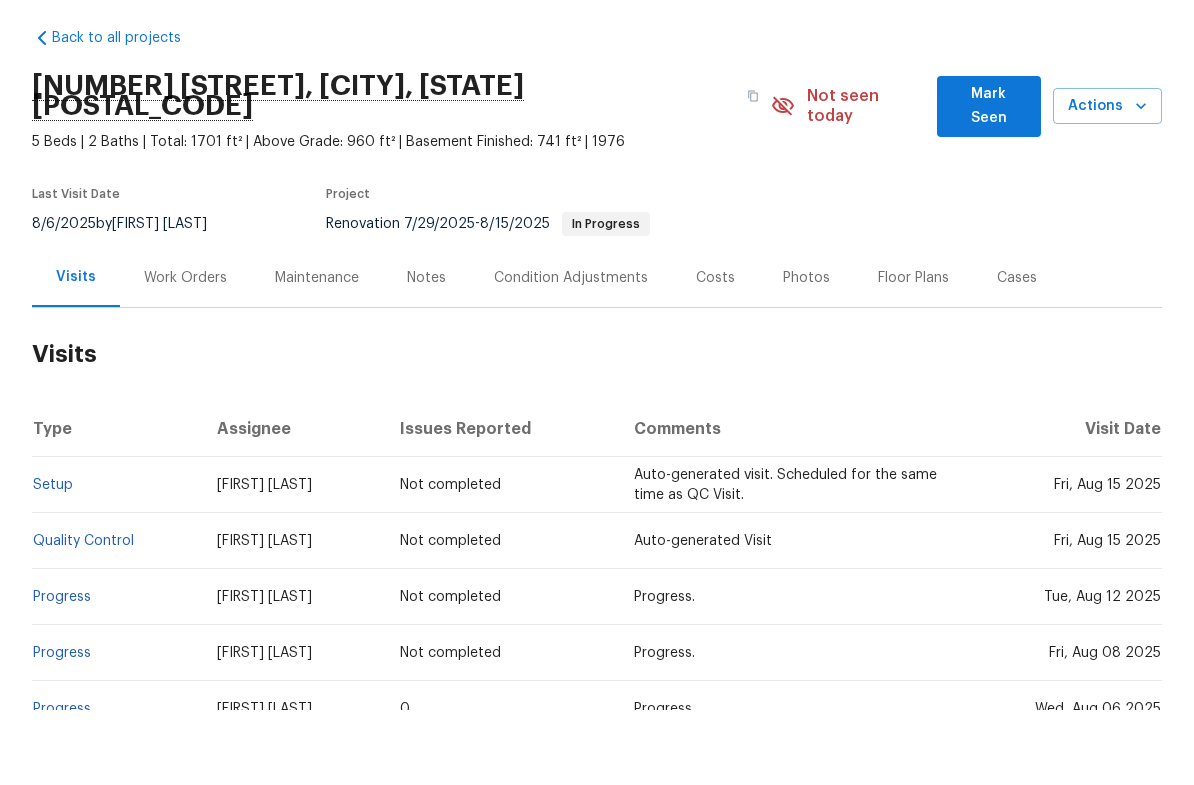 click on "Visits" at bounding box center [76, 352] 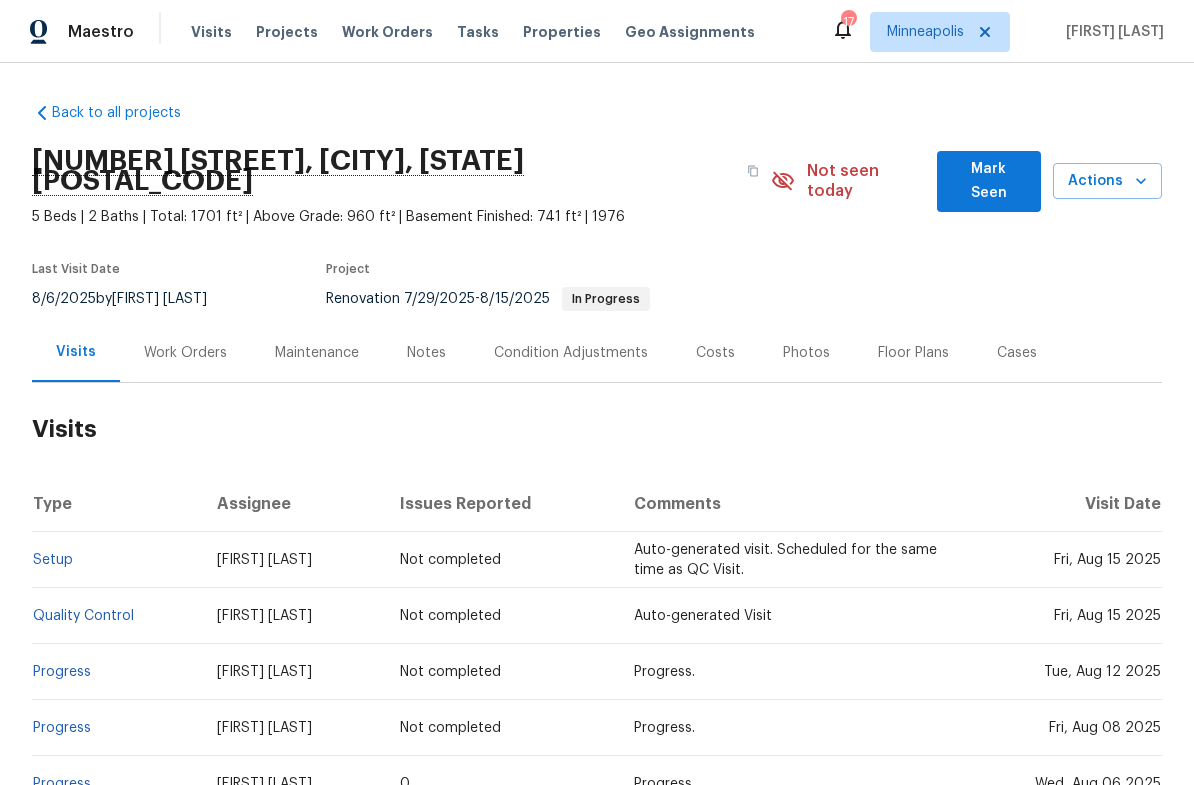 click on "Visits" at bounding box center [211, 32] 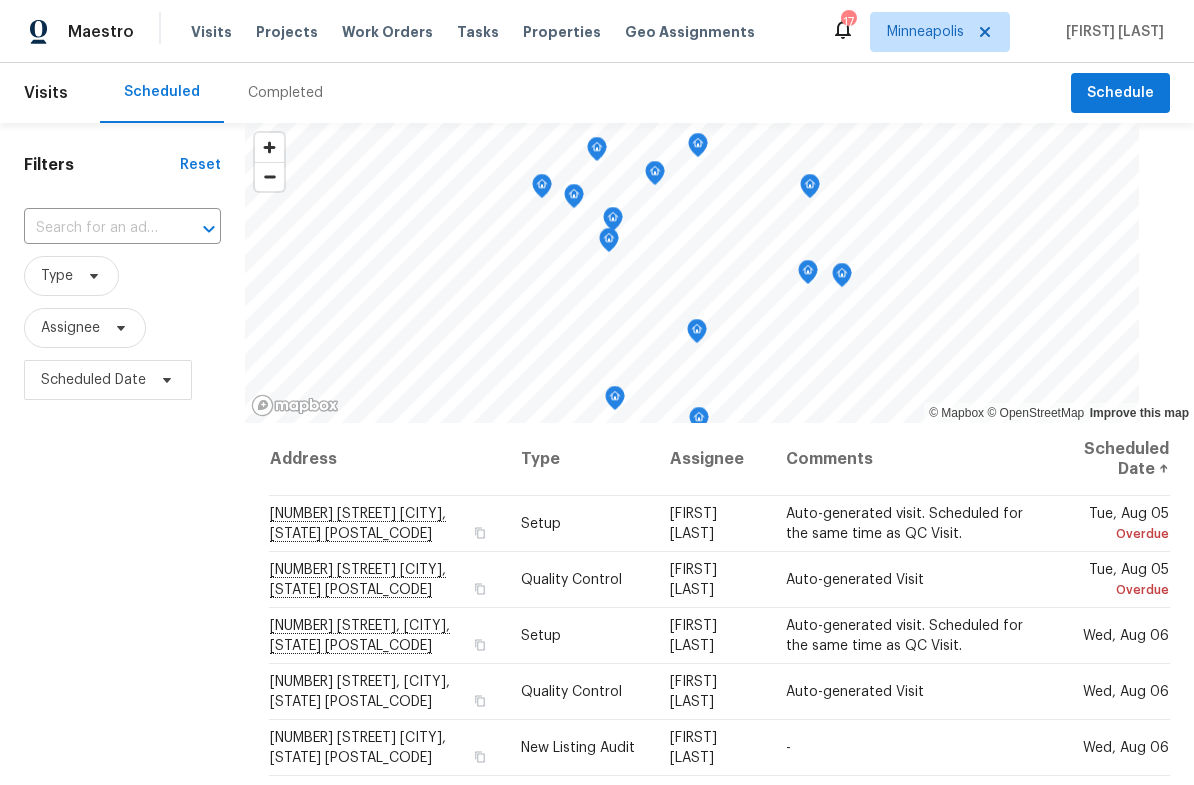 click at bounding box center [94, 228] 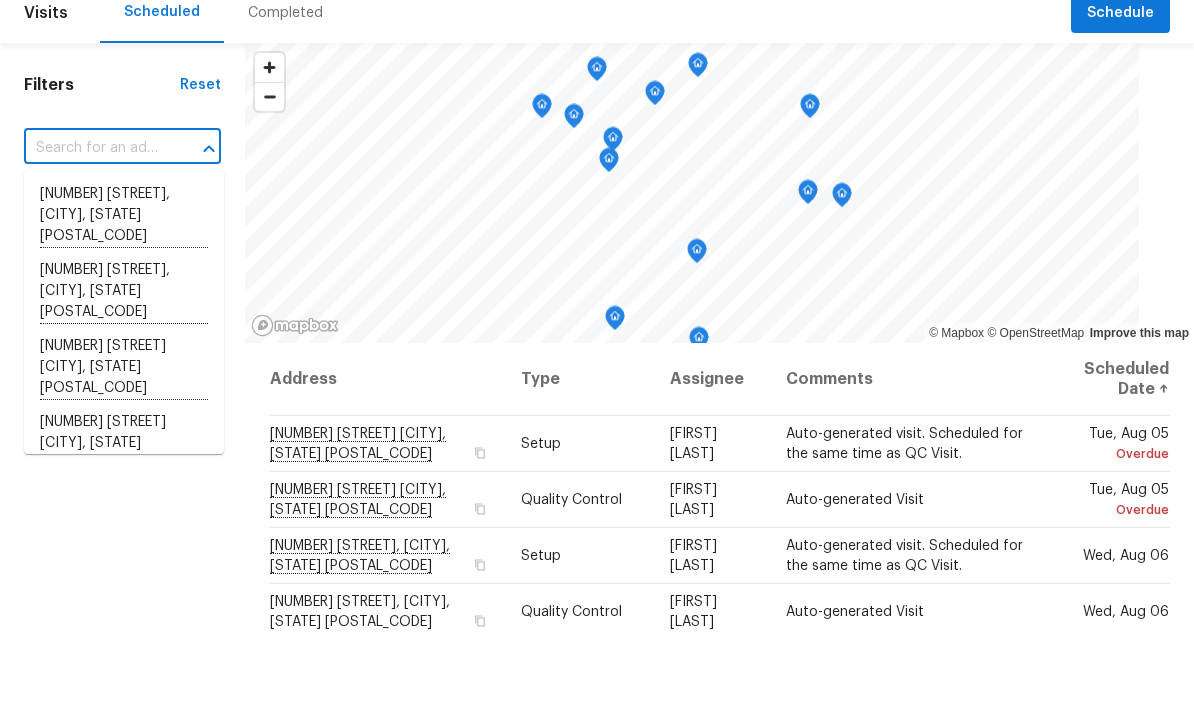 click at bounding box center [94, 228] 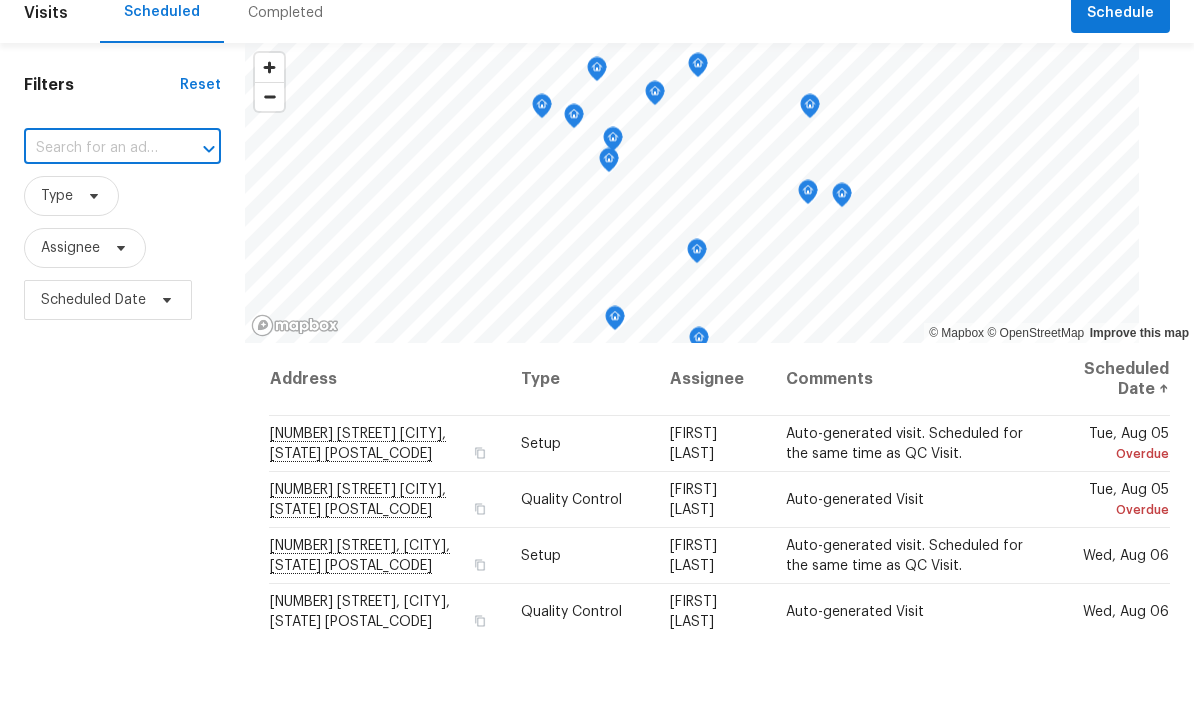 paste on "[NUMBER] [STREET], [CITY], [STATE] [POSTAL_CODE]" 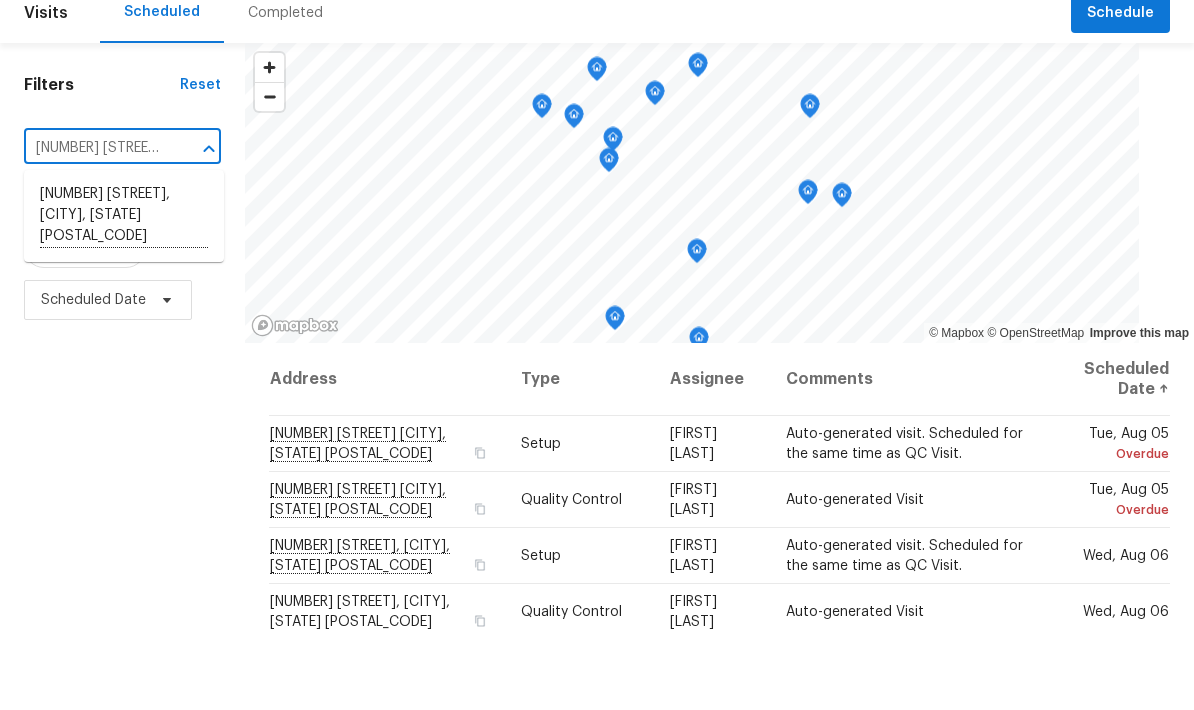 type on "[NUMBER] [STREET], [CITY], [STATE] [POSTAL_CODE]" 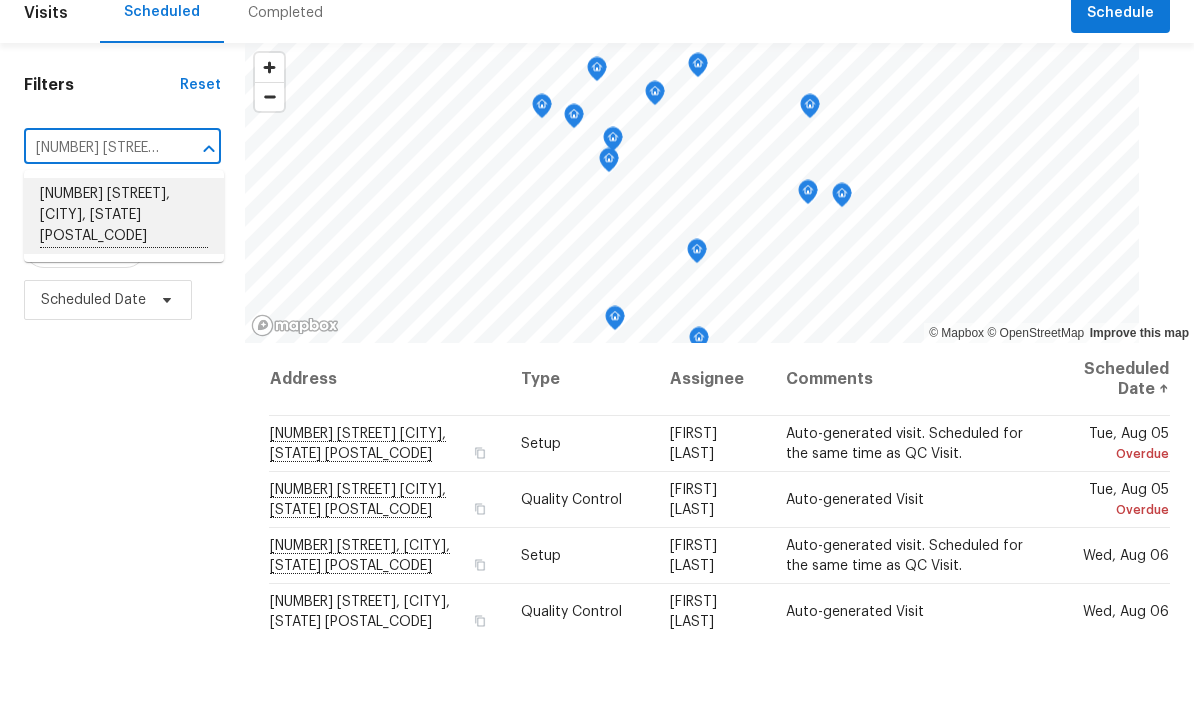 click on "[NUMBER] [STREET], [CITY], [STATE] [POSTAL_CODE]" at bounding box center [124, 296] 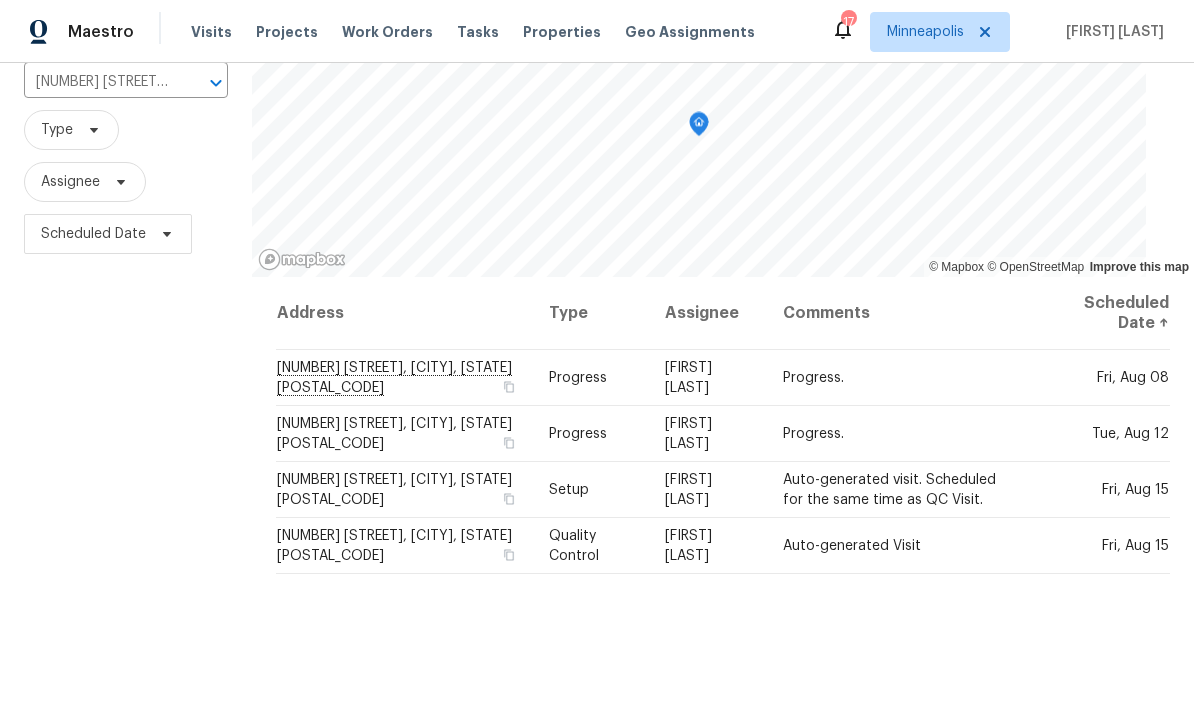 scroll, scrollTop: 142, scrollLeft: 0, axis: vertical 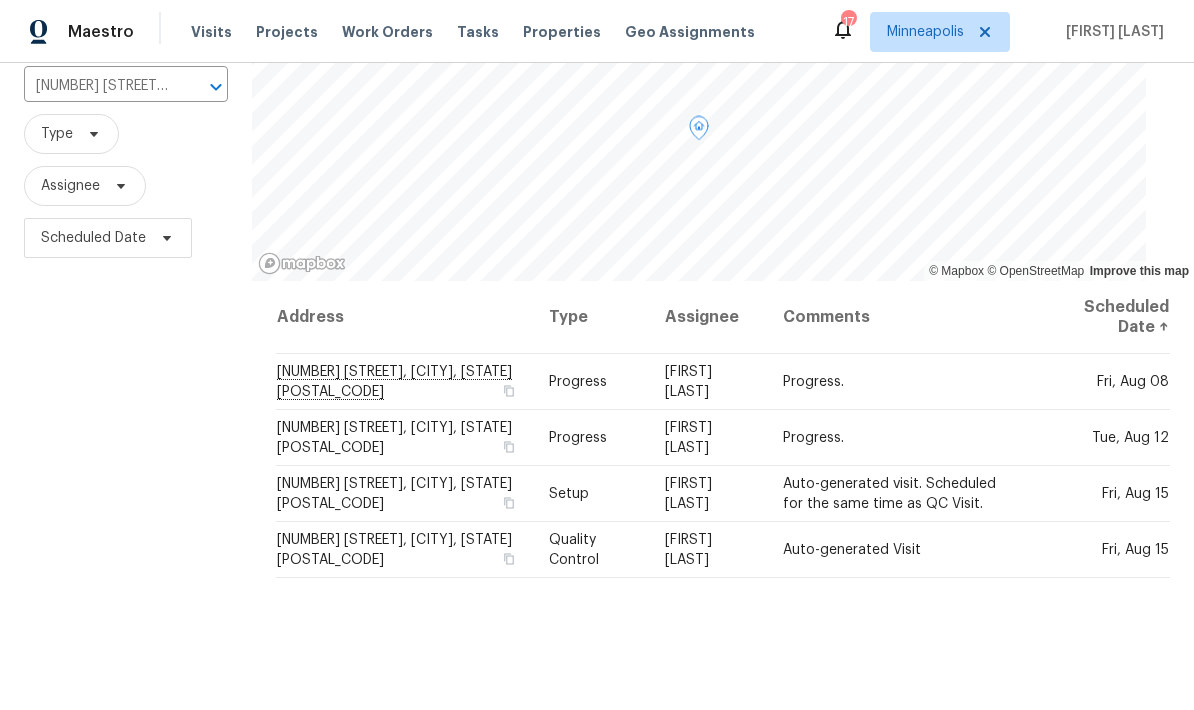click 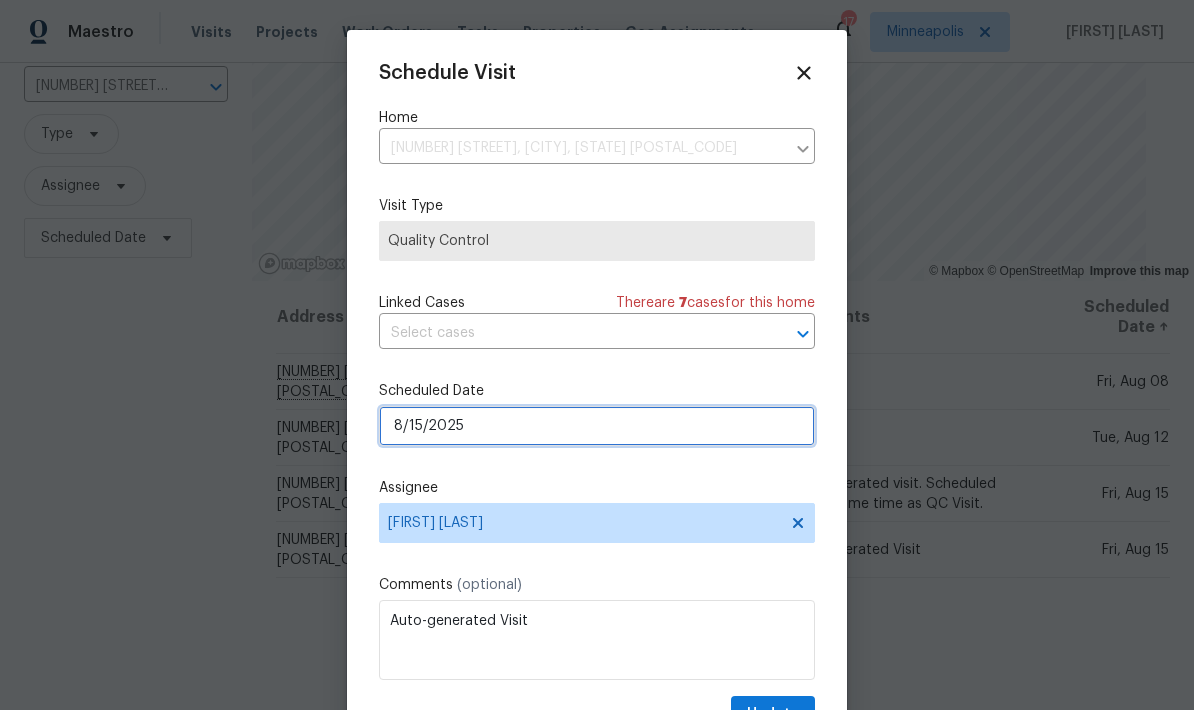 click on "8/15/2025" at bounding box center [597, 426] 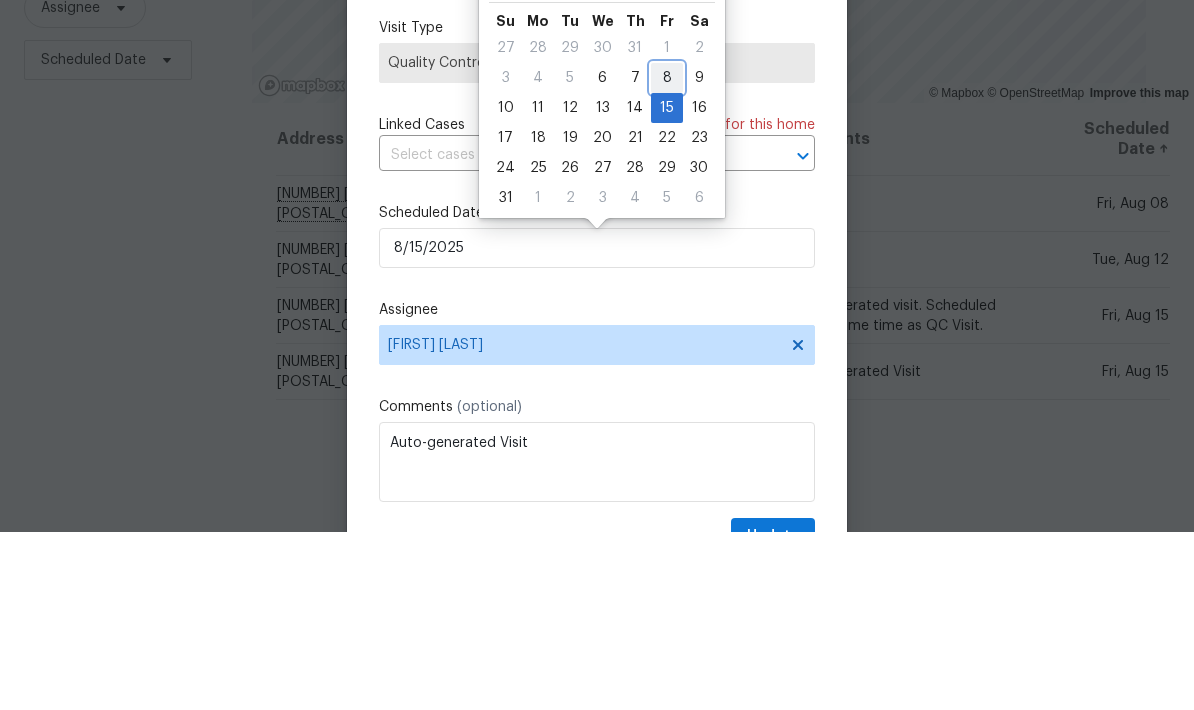 click on "8" at bounding box center (667, 256) 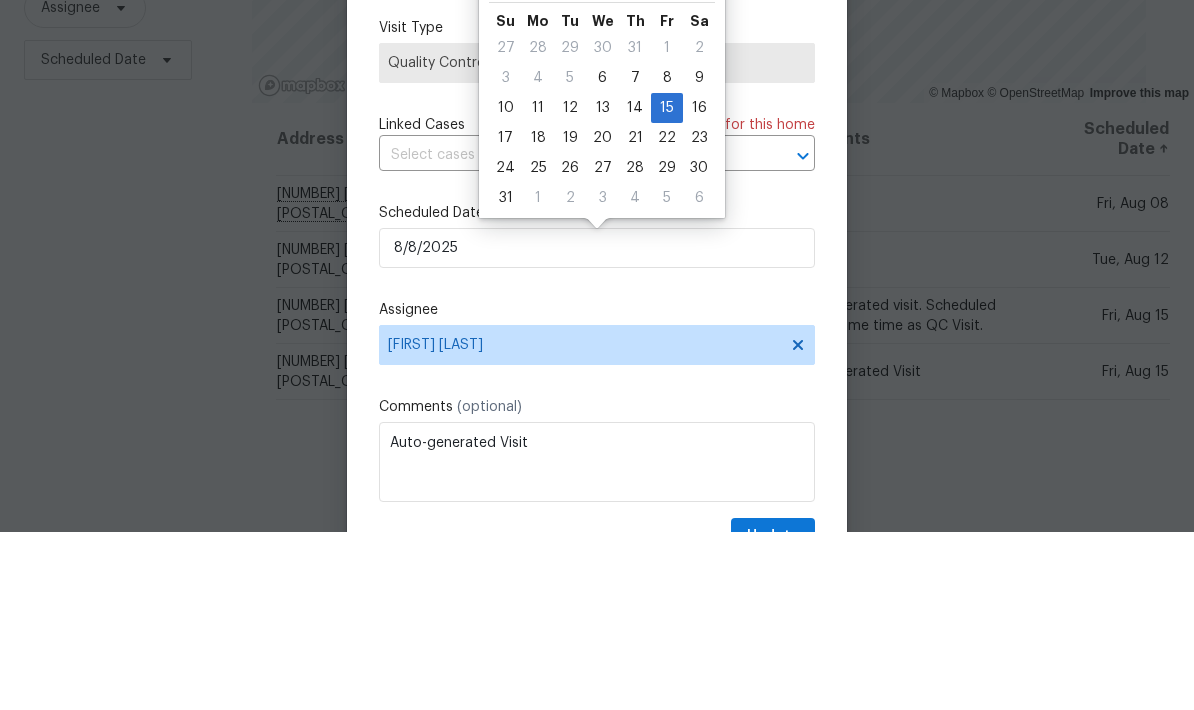 scroll, scrollTop: 80, scrollLeft: 0, axis: vertical 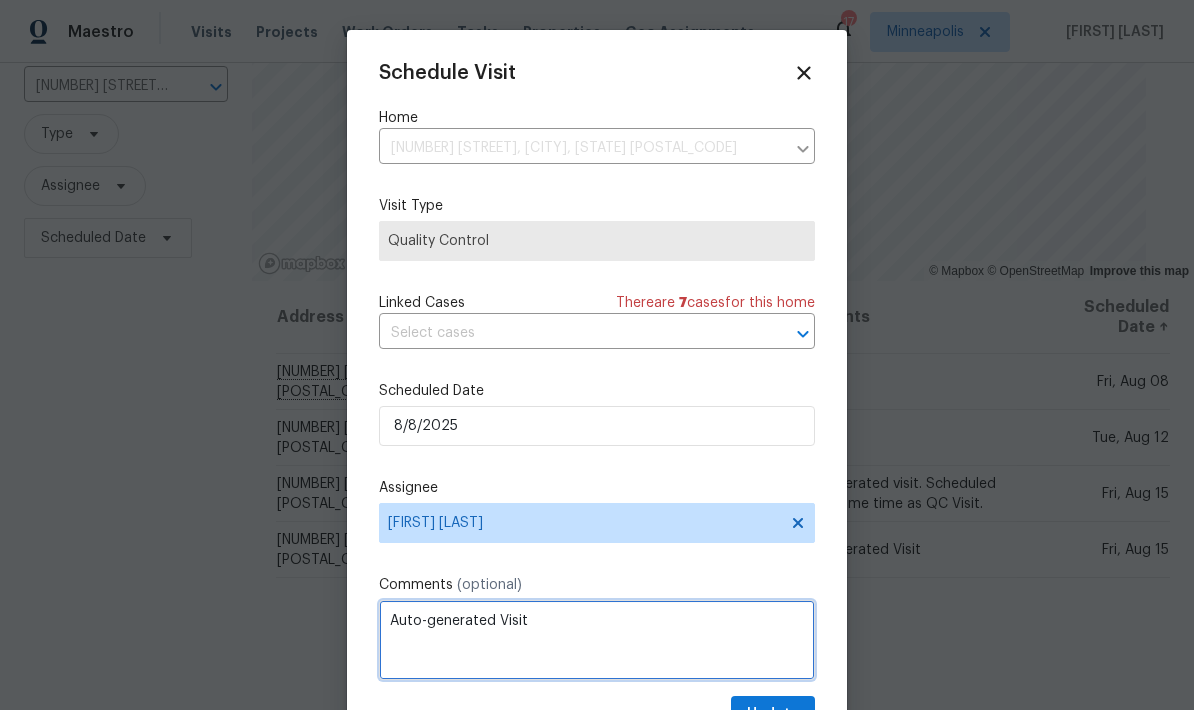 click on "Auto-generated Visit" at bounding box center [597, 640] 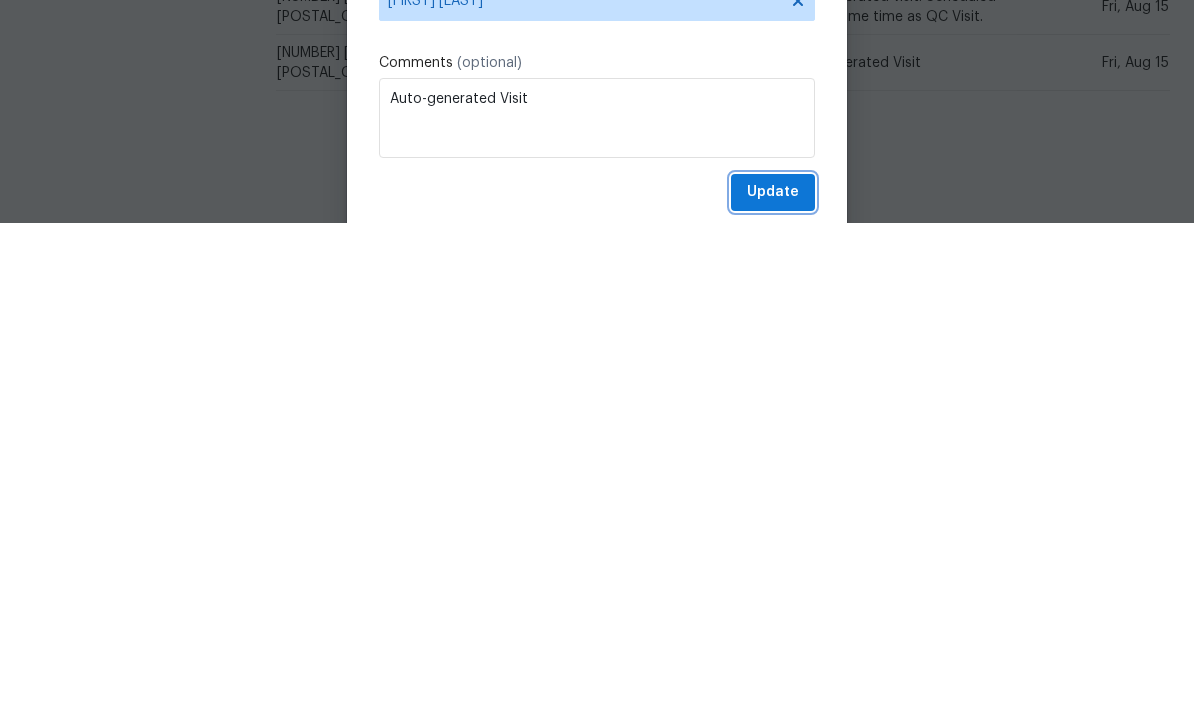 click on "Update" at bounding box center (773, 679) 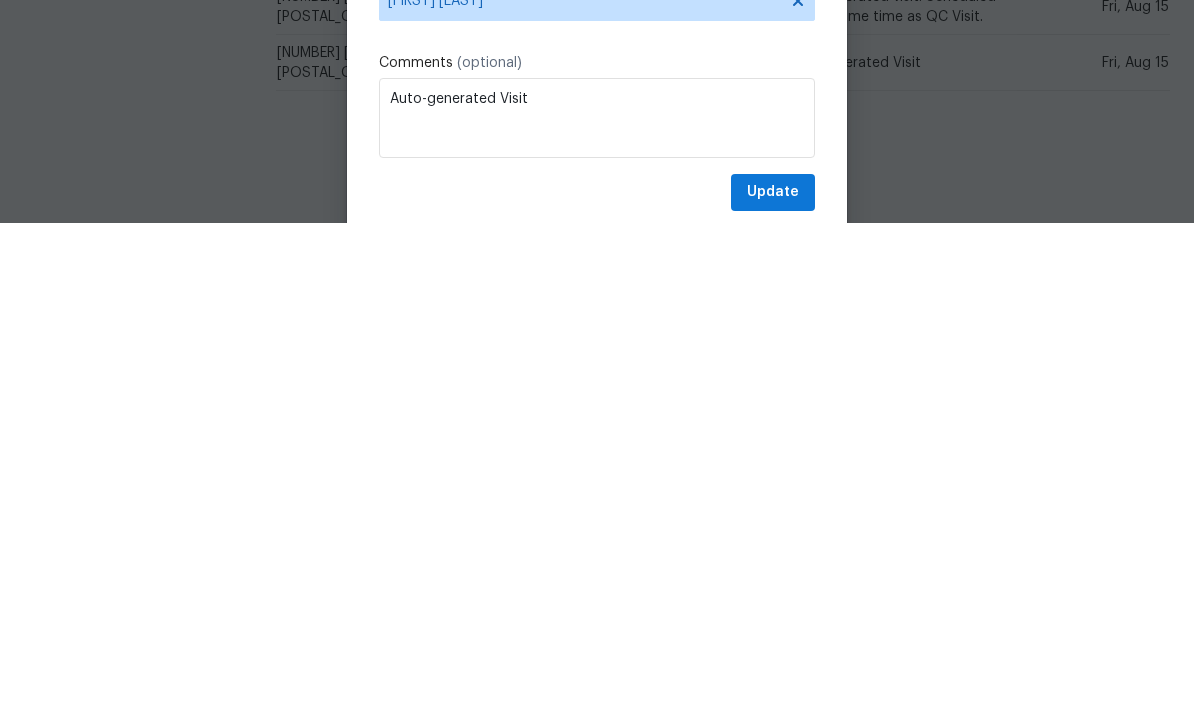 scroll, scrollTop: 39, scrollLeft: 0, axis: vertical 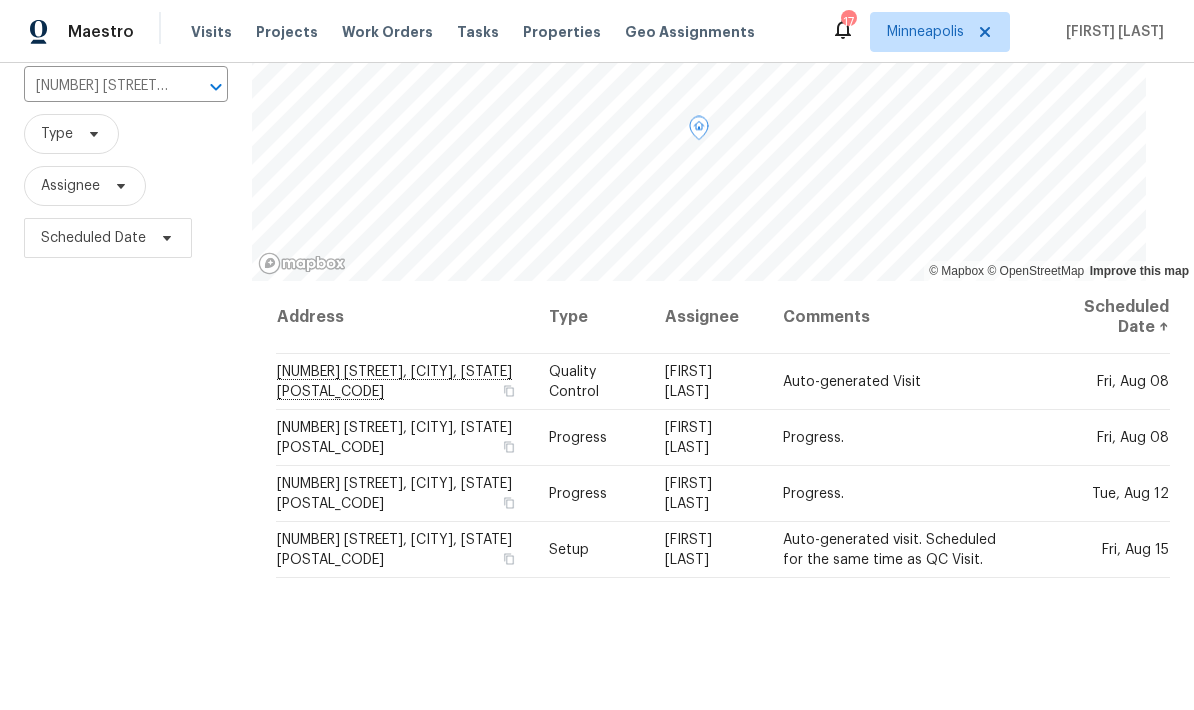 click 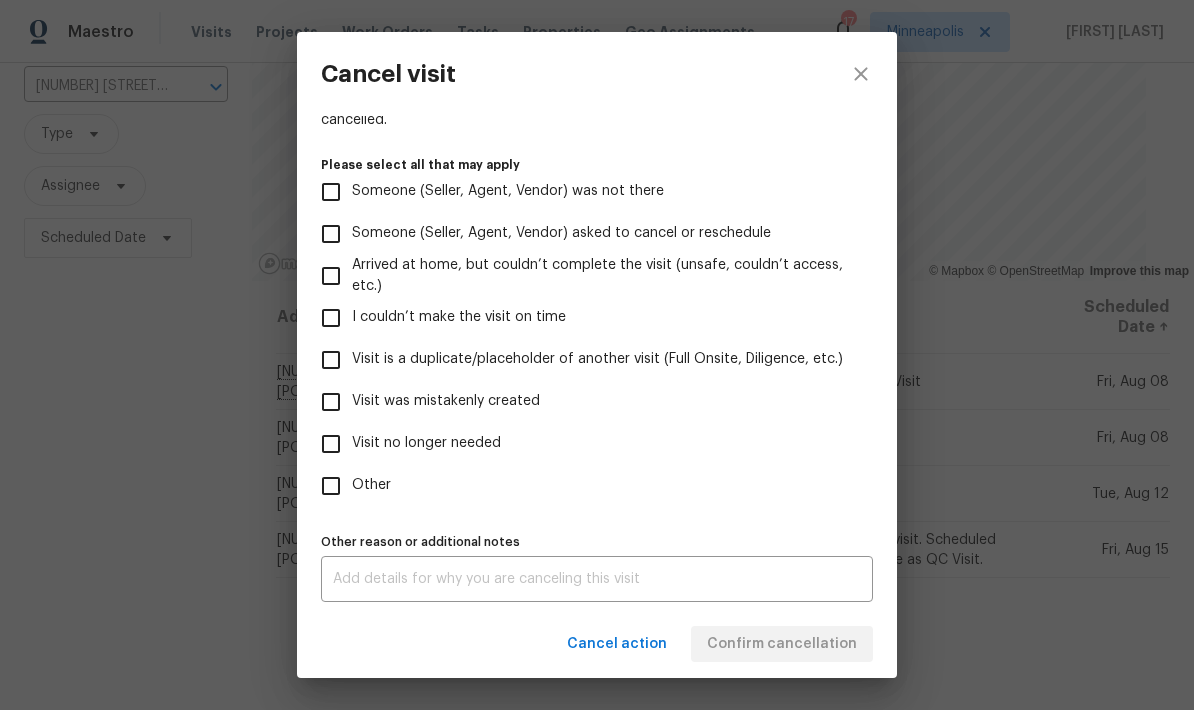 scroll, scrollTop: 183, scrollLeft: 0, axis: vertical 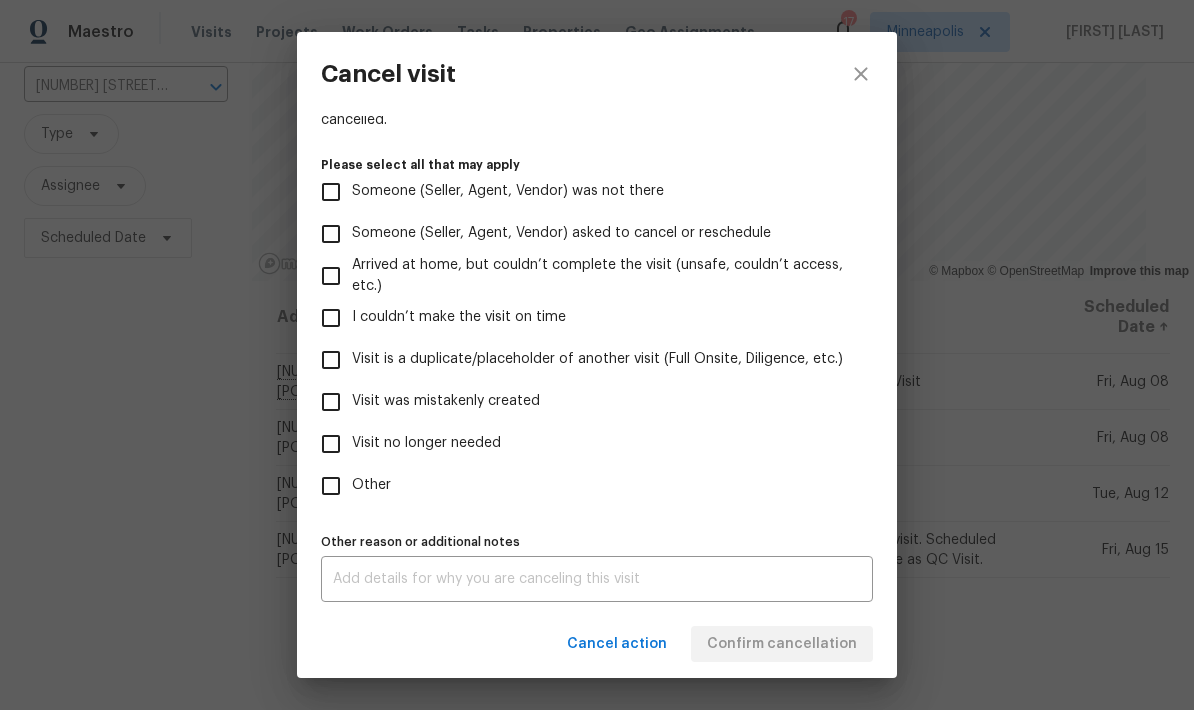 click on "Visit no longer needed" at bounding box center (331, 444) 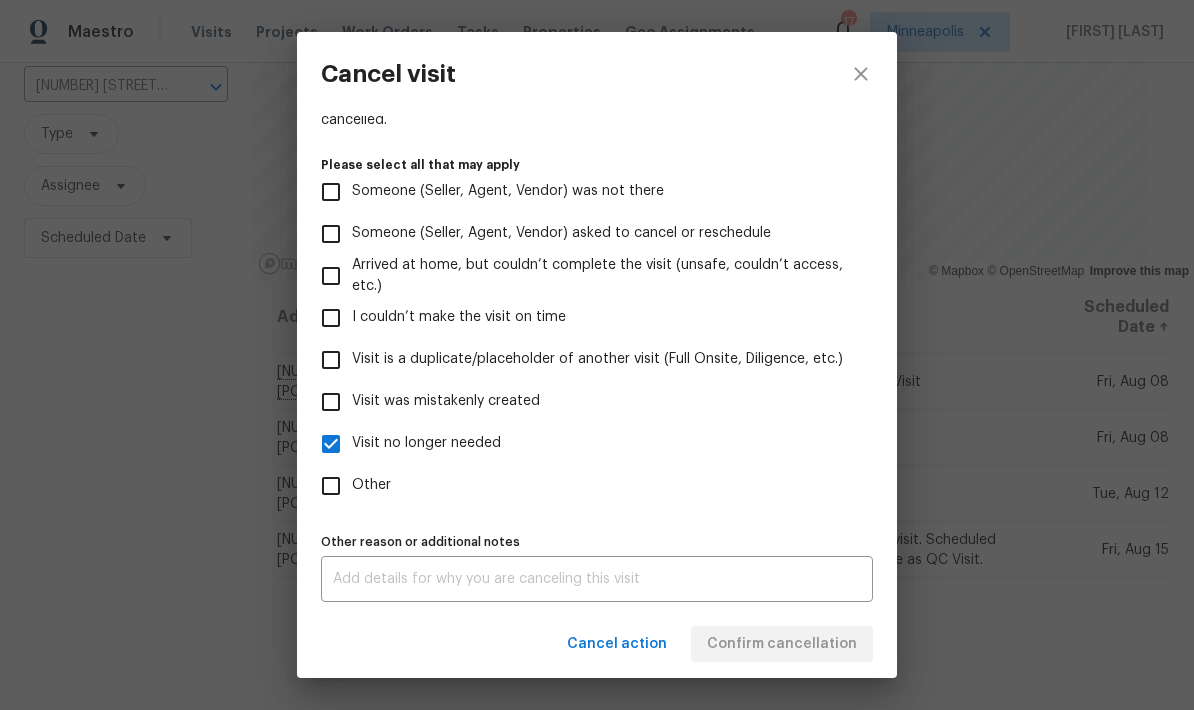 click at bounding box center [597, 579] 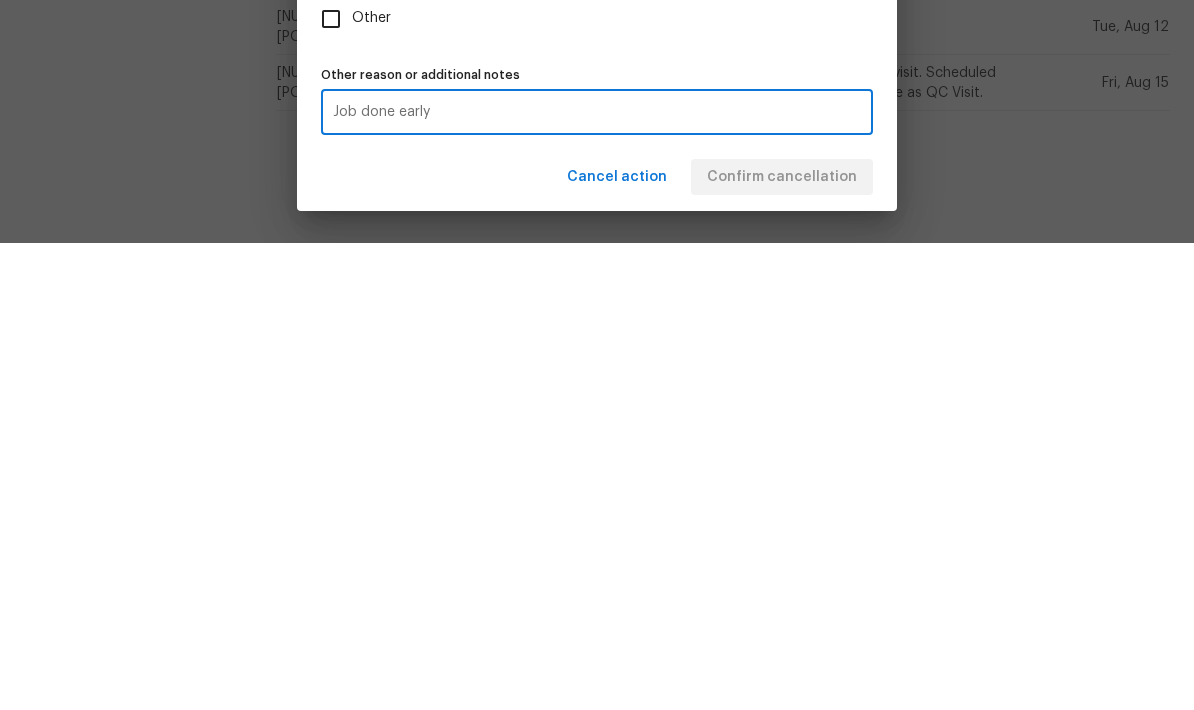 type on "Job done early" 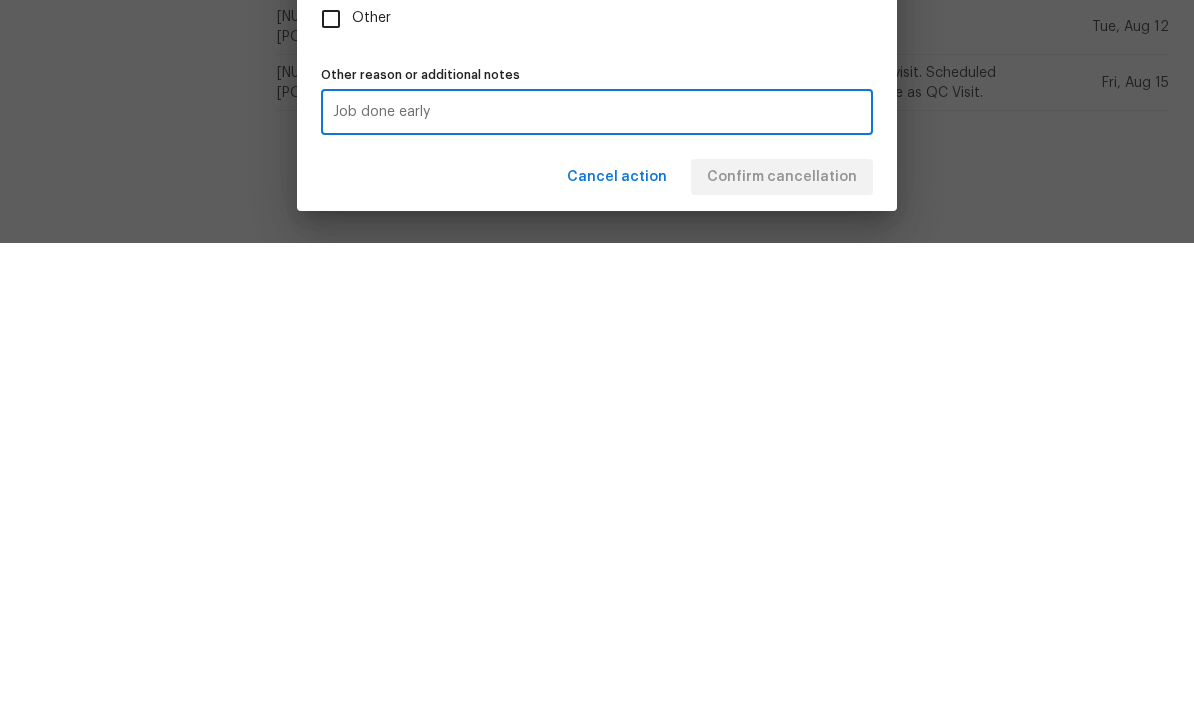click on "Cancel action Confirm cancellation" at bounding box center [597, 644] 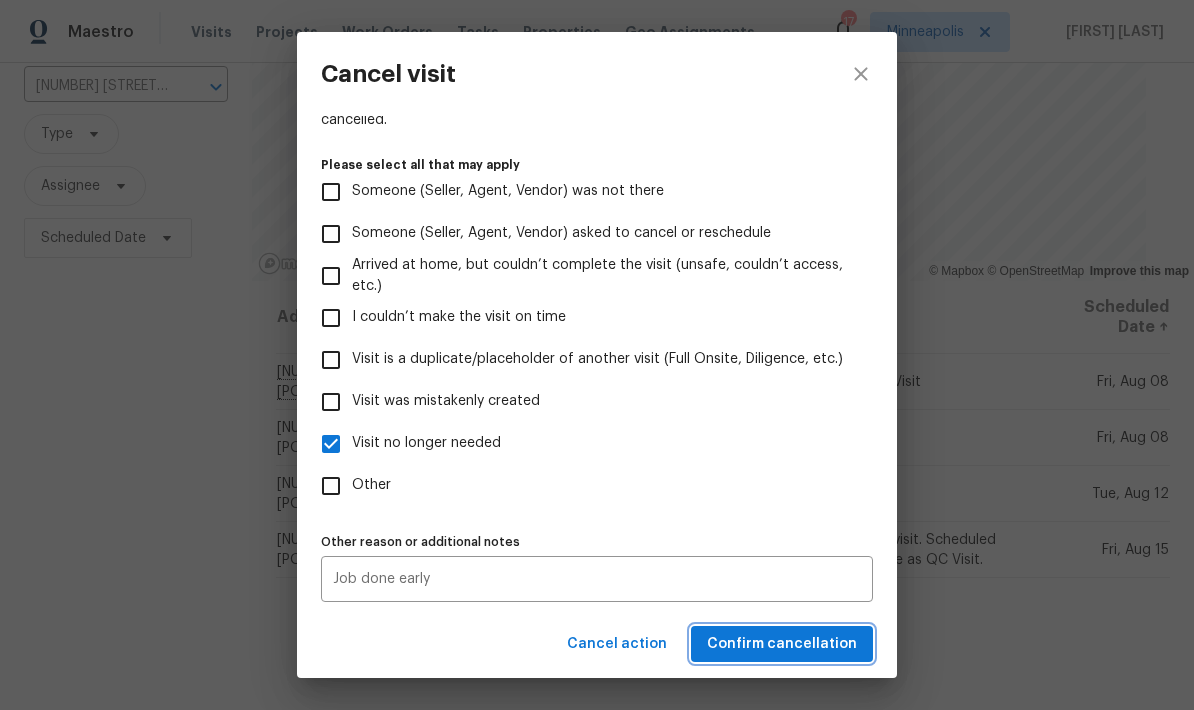 click on "Confirm cancellation" at bounding box center (782, 644) 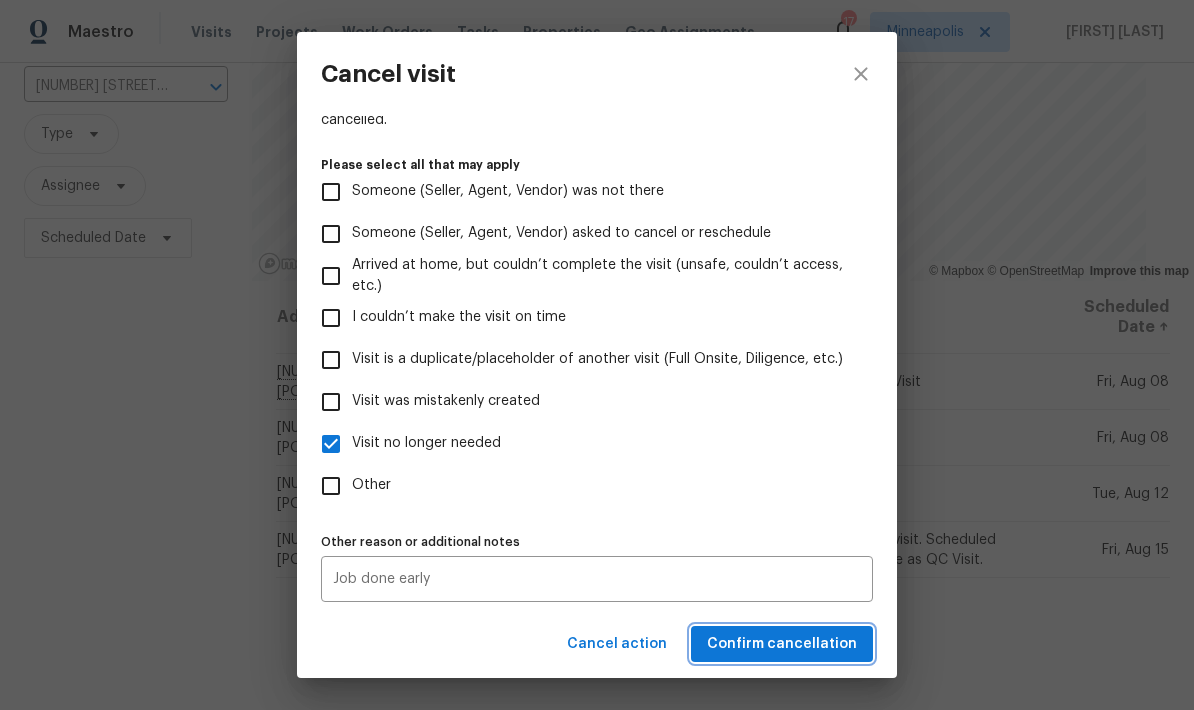 scroll, scrollTop: 0, scrollLeft: 0, axis: both 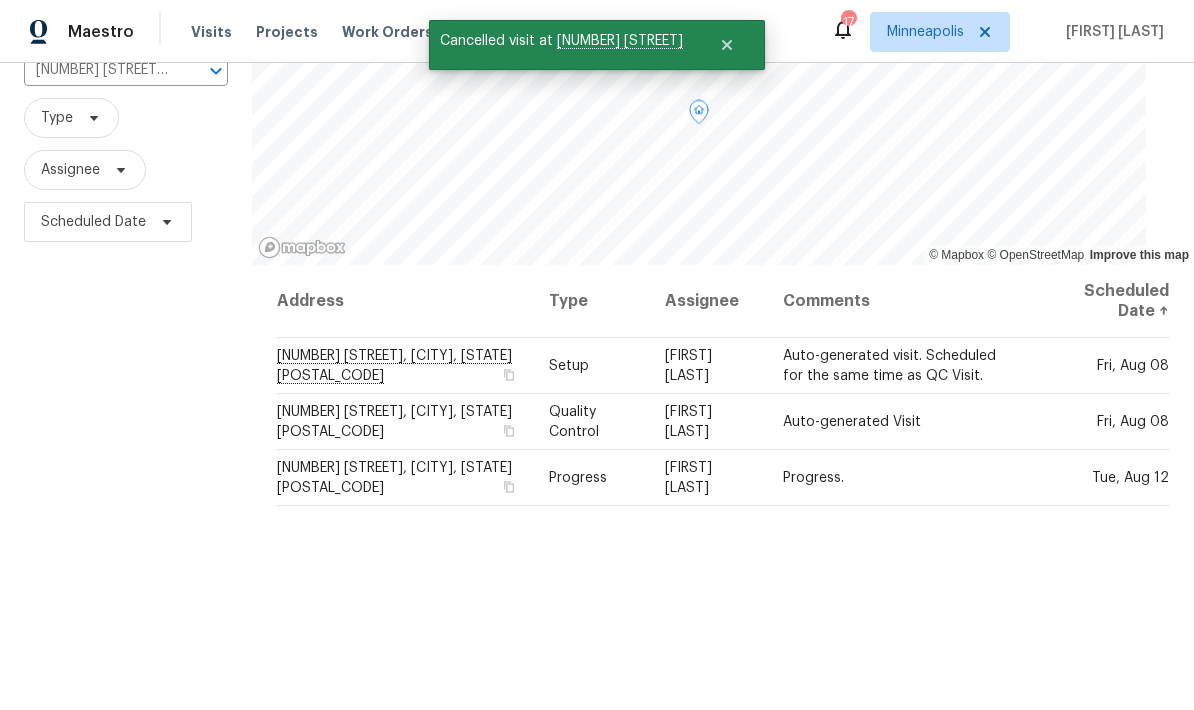 click 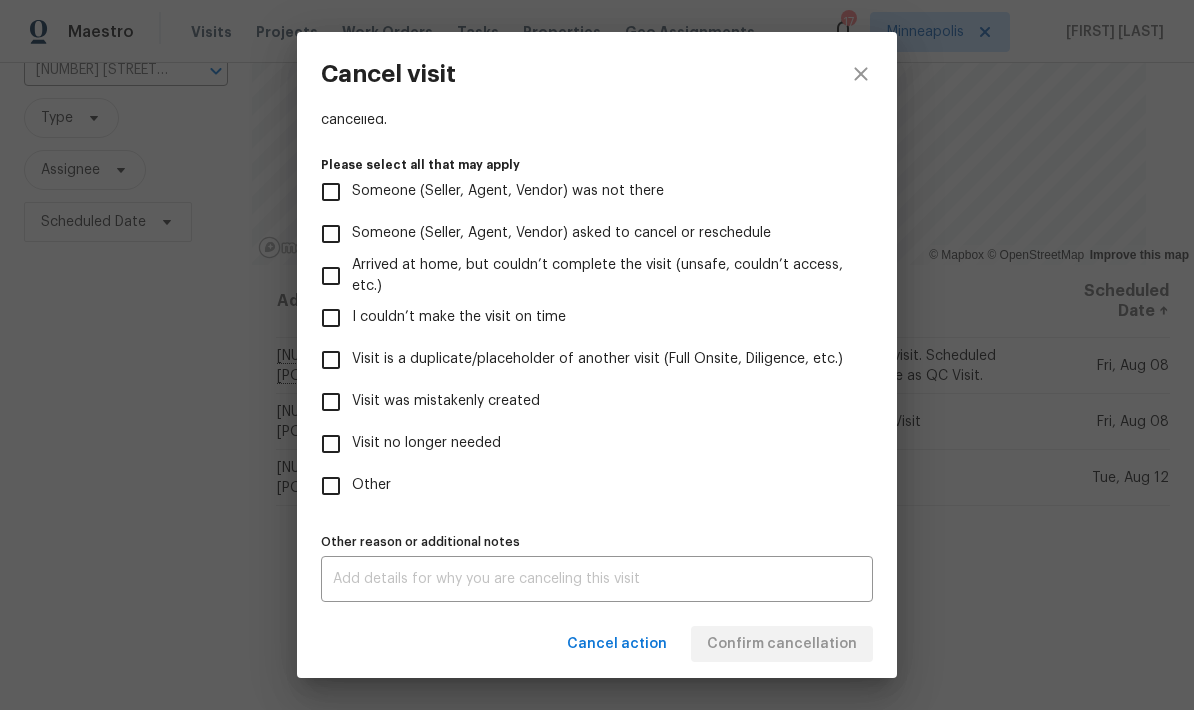 scroll, scrollTop: 183, scrollLeft: 0, axis: vertical 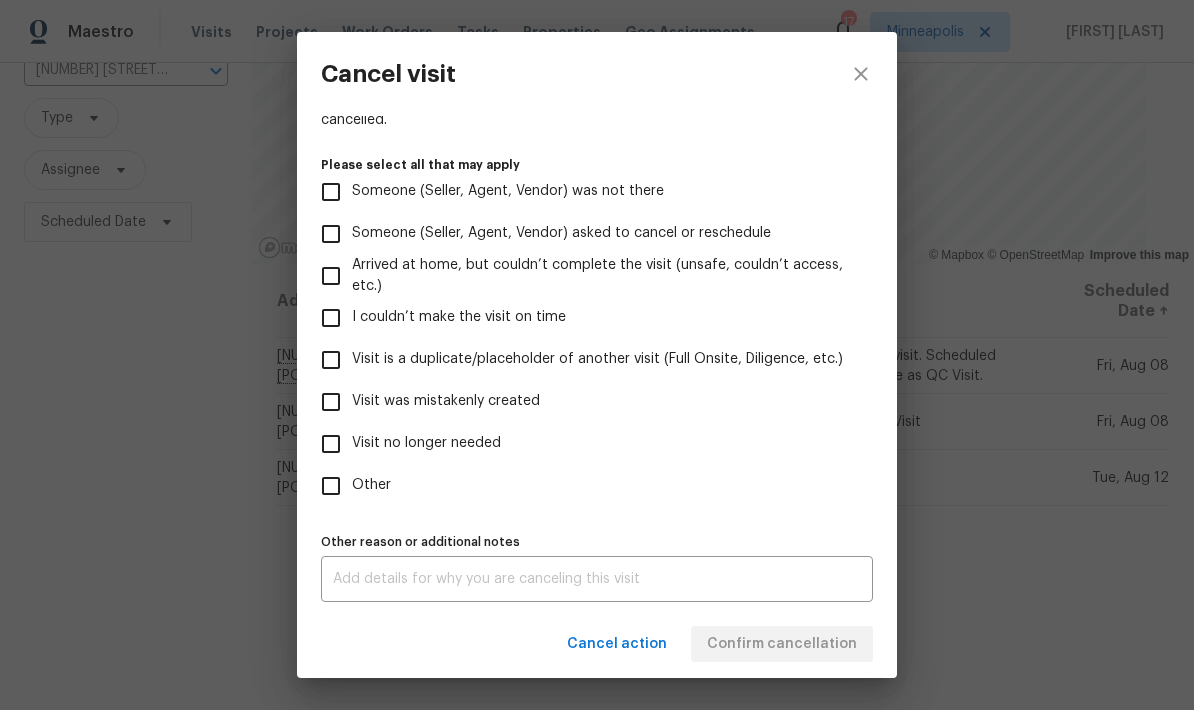 click on "Visit no longer needed" at bounding box center (331, 444) 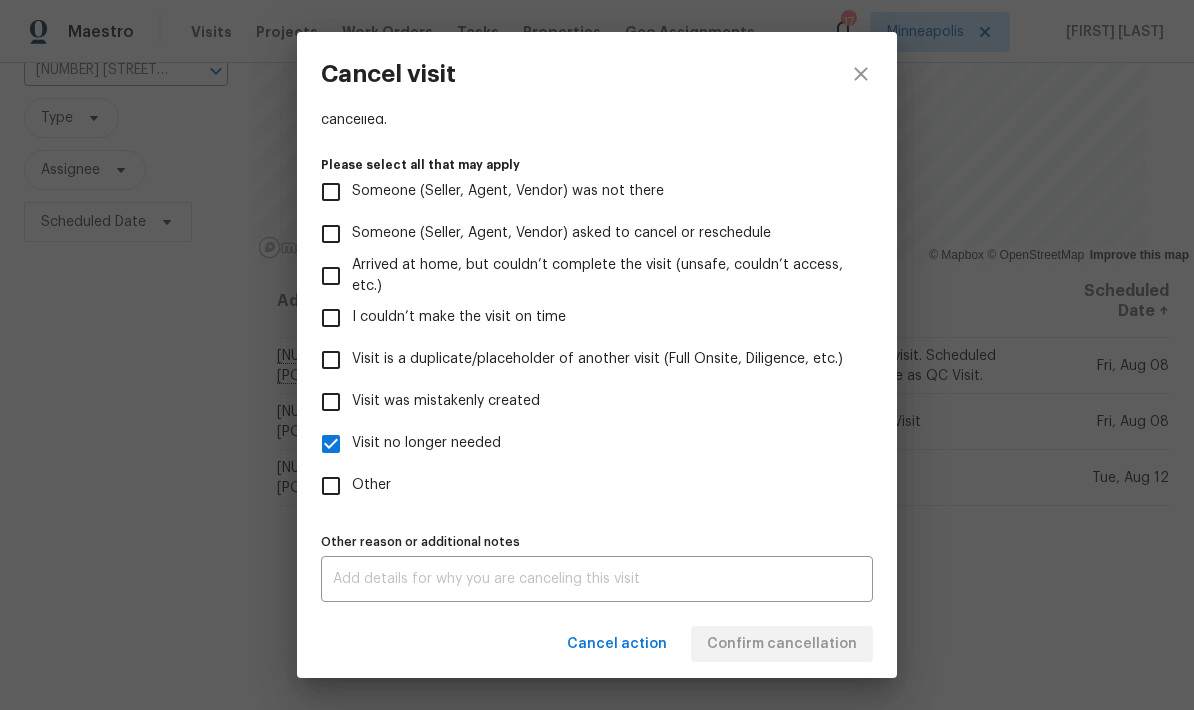 click at bounding box center (597, 579) 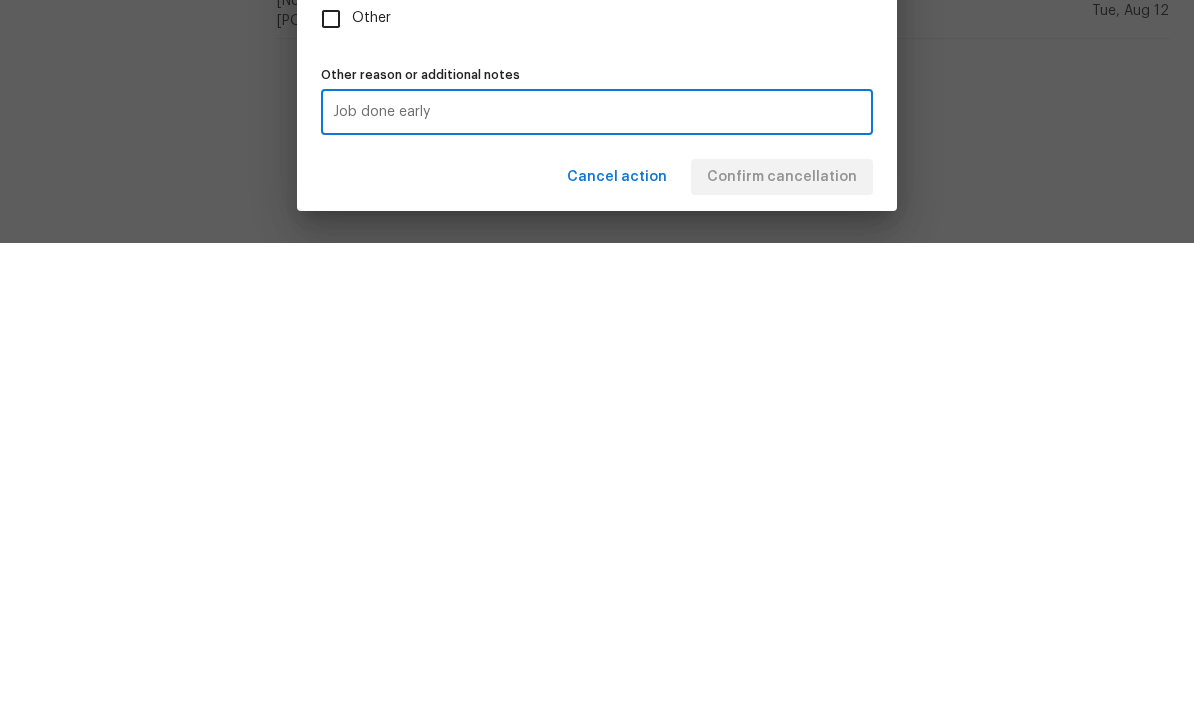 type on "Job done early" 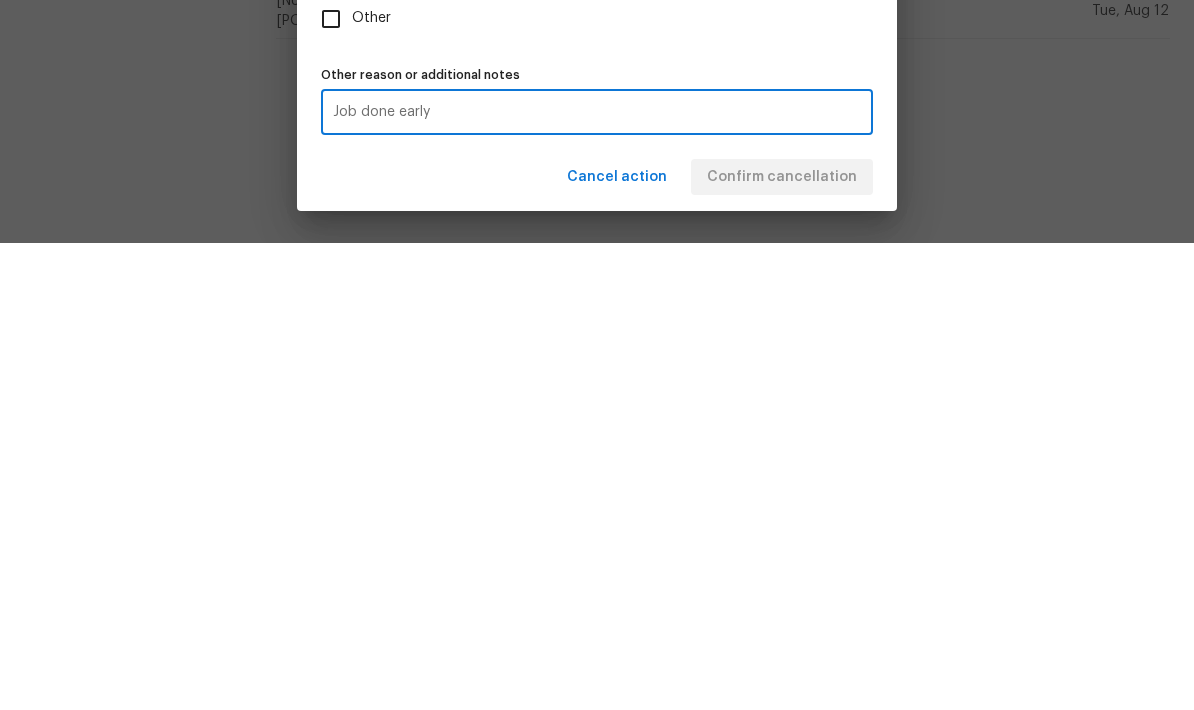 click on "Cancel action Confirm cancellation" at bounding box center (597, 644) 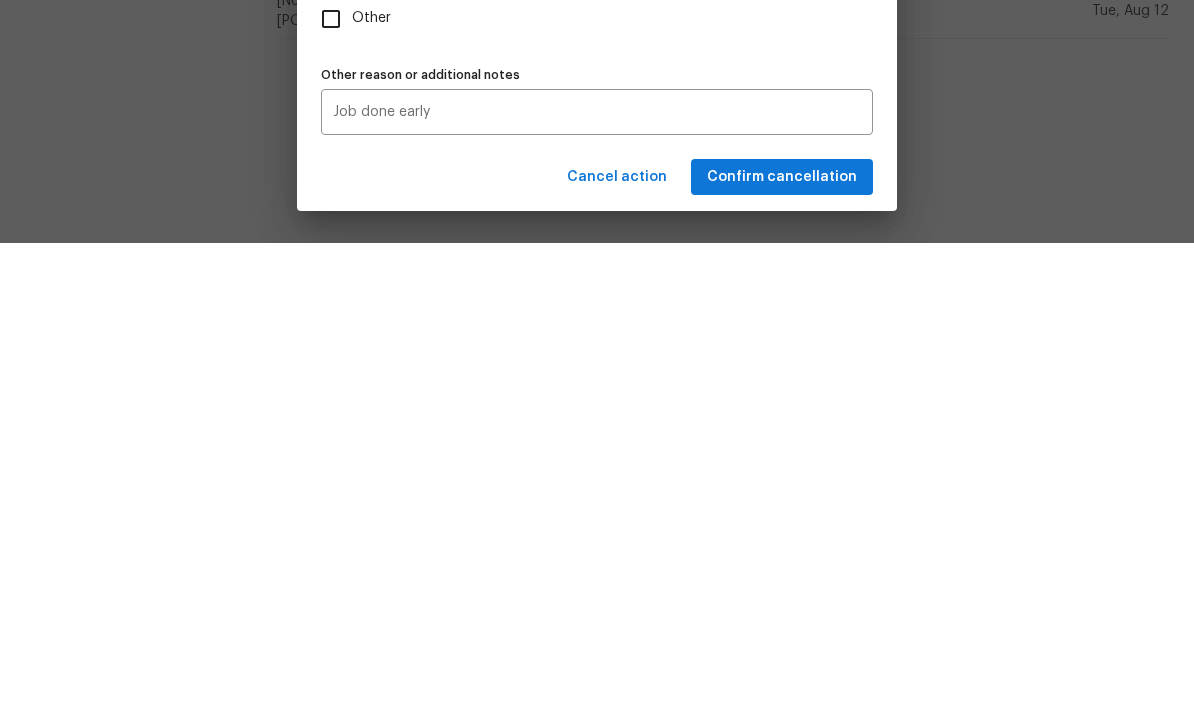 scroll, scrollTop: 80, scrollLeft: 0, axis: vertical 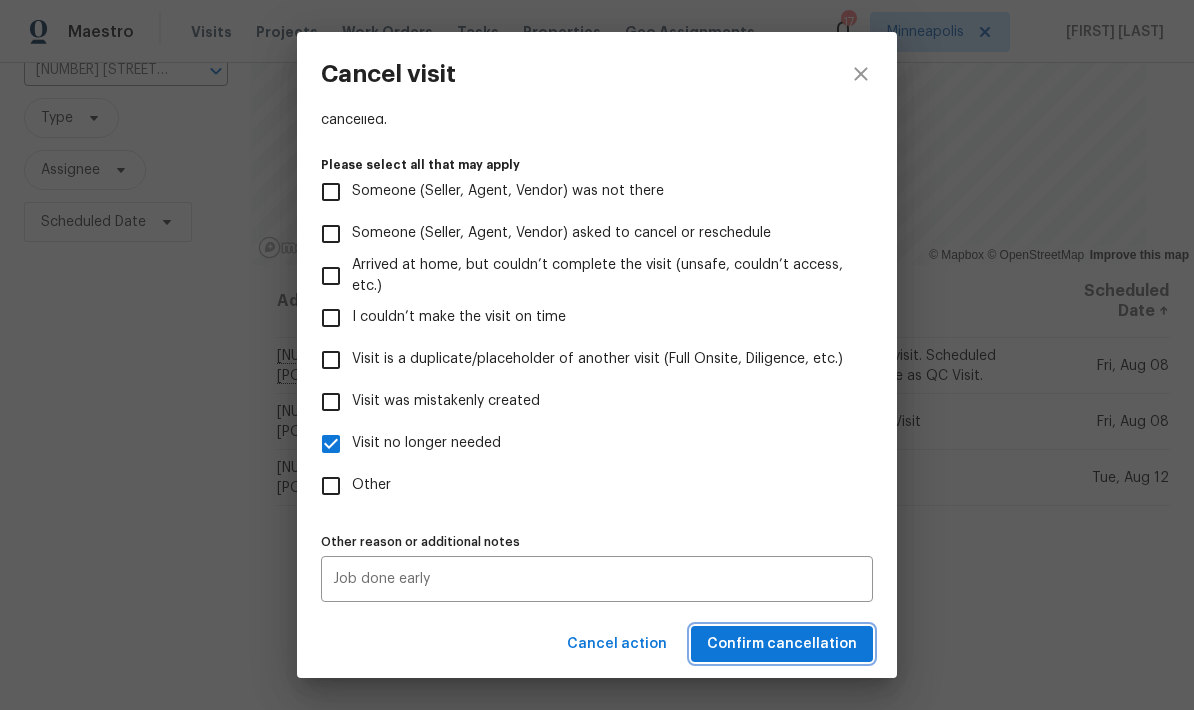 click on "Confirm cancellation" at bounding box center [782, 644] 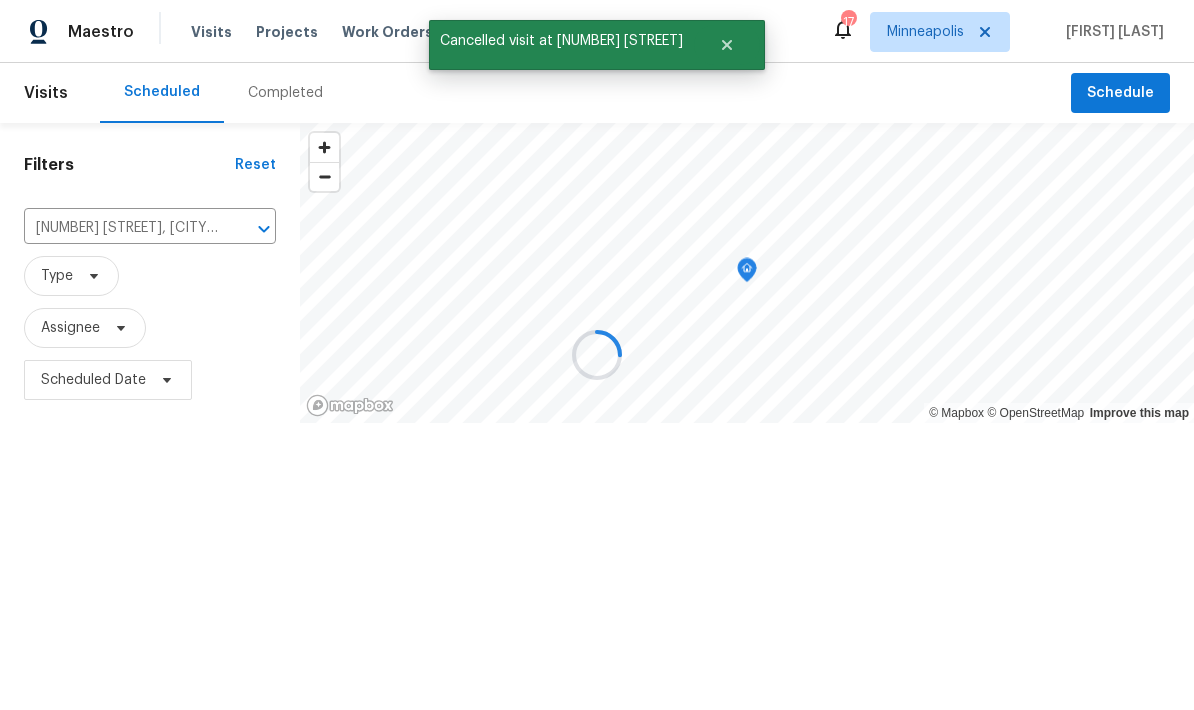 scroll, scrollTop: 0, scrollLeft: 0, axis: both 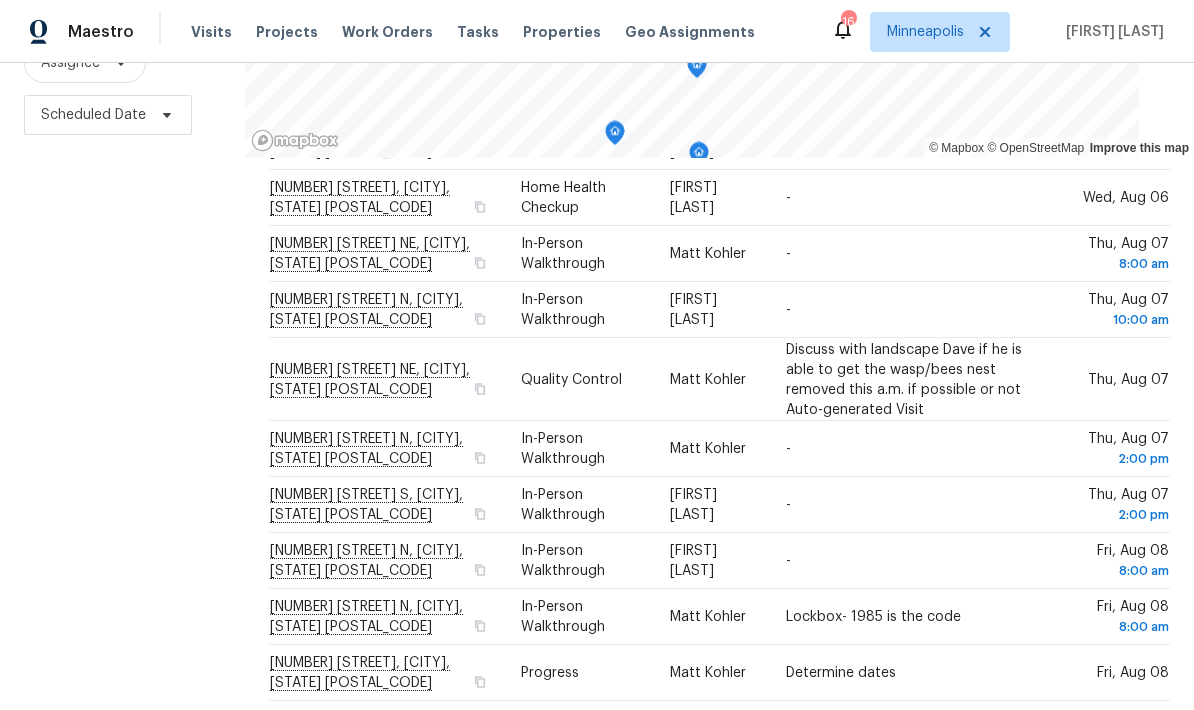click on "Filters Reset ​ Type Assignee Scheduled Date" at bounding box center (122, 292) 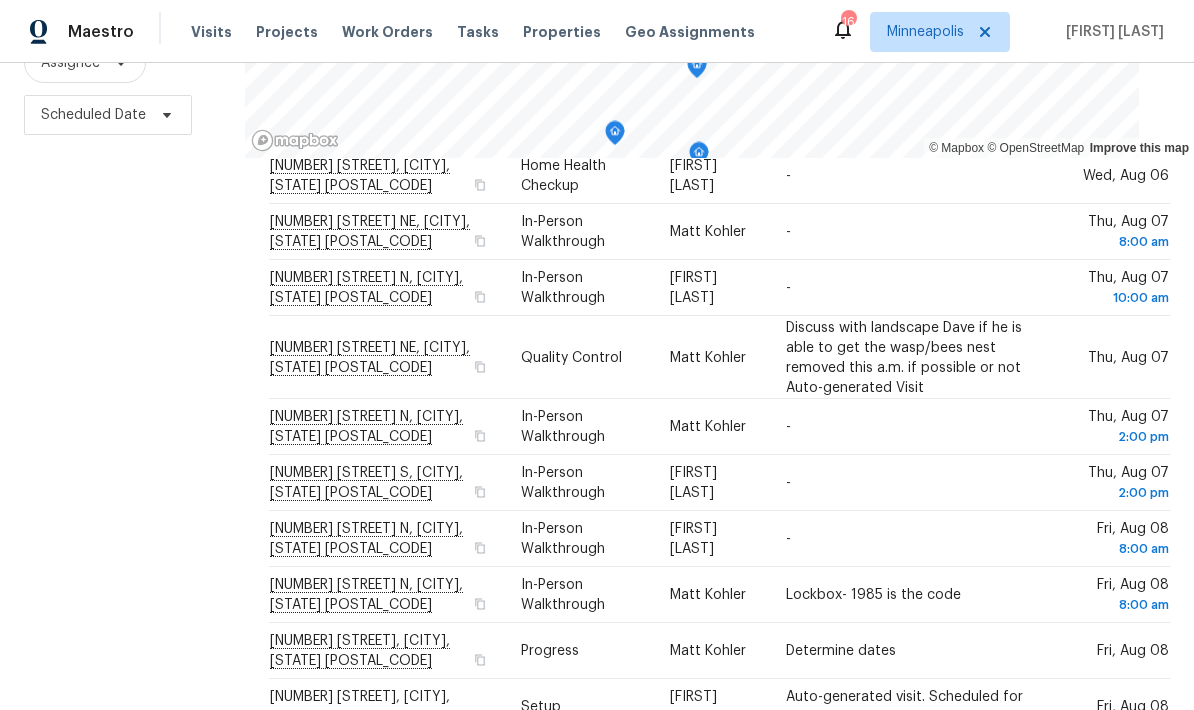 scroll, scrollTop: 641, scrollLeft: 0, axis: vertical 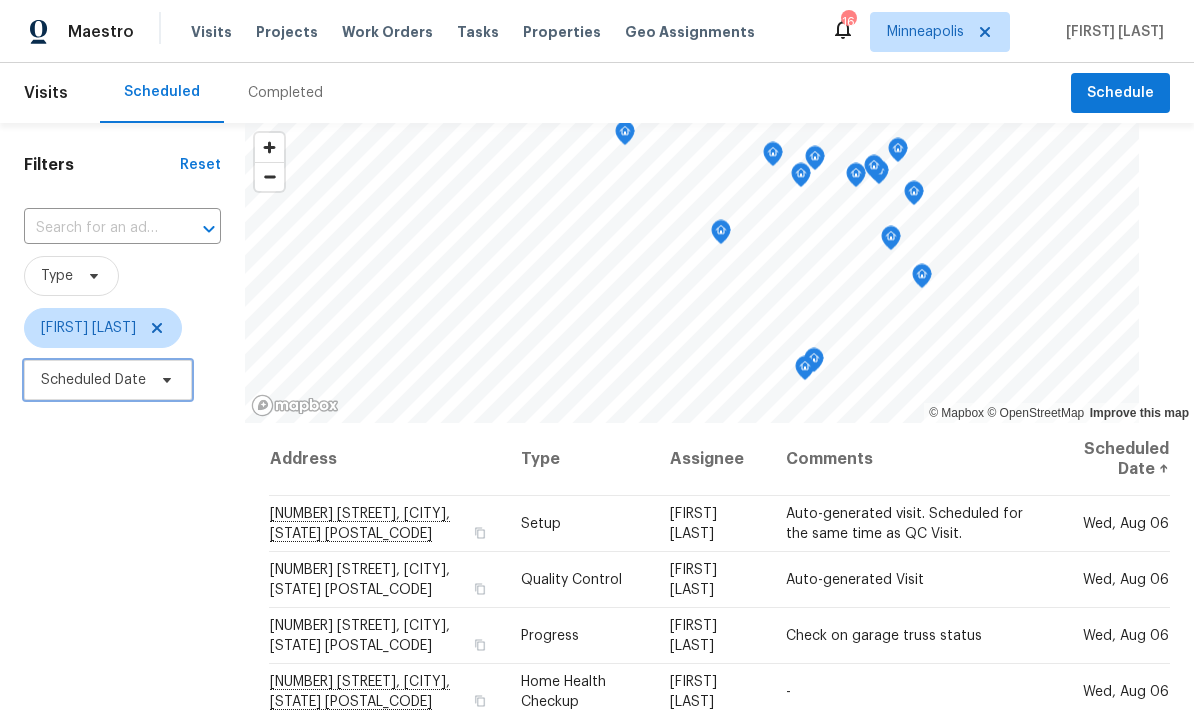 click 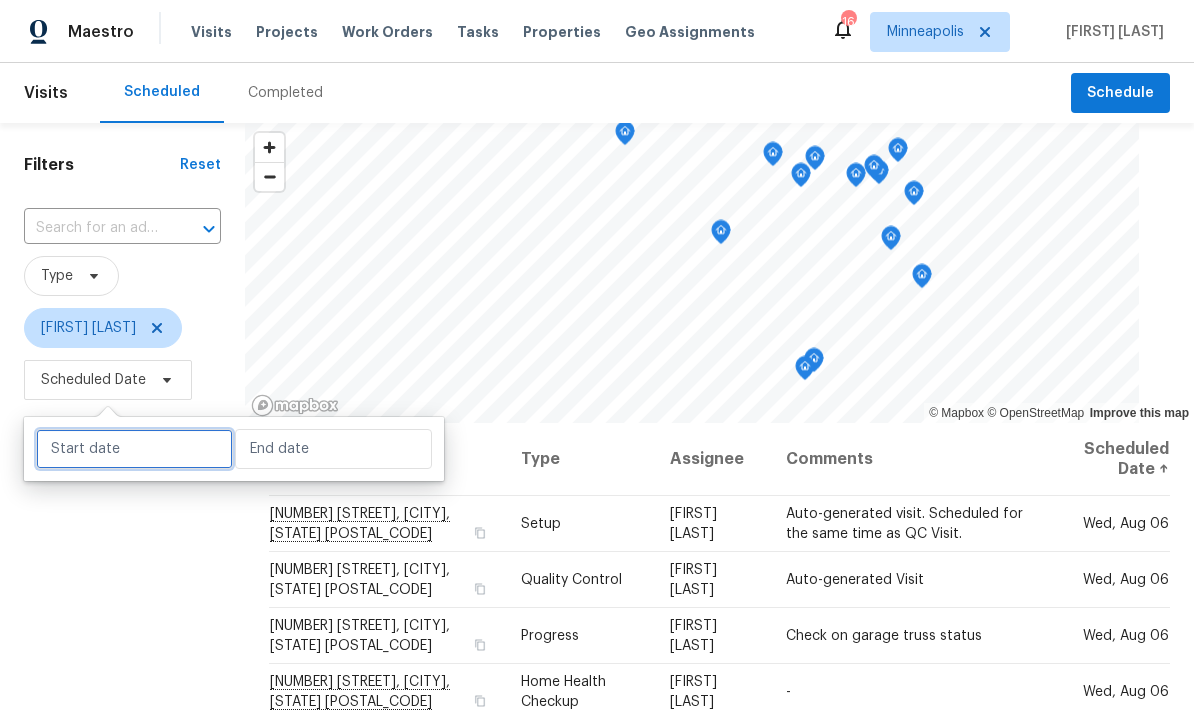 click at bounding box center [134, 449] 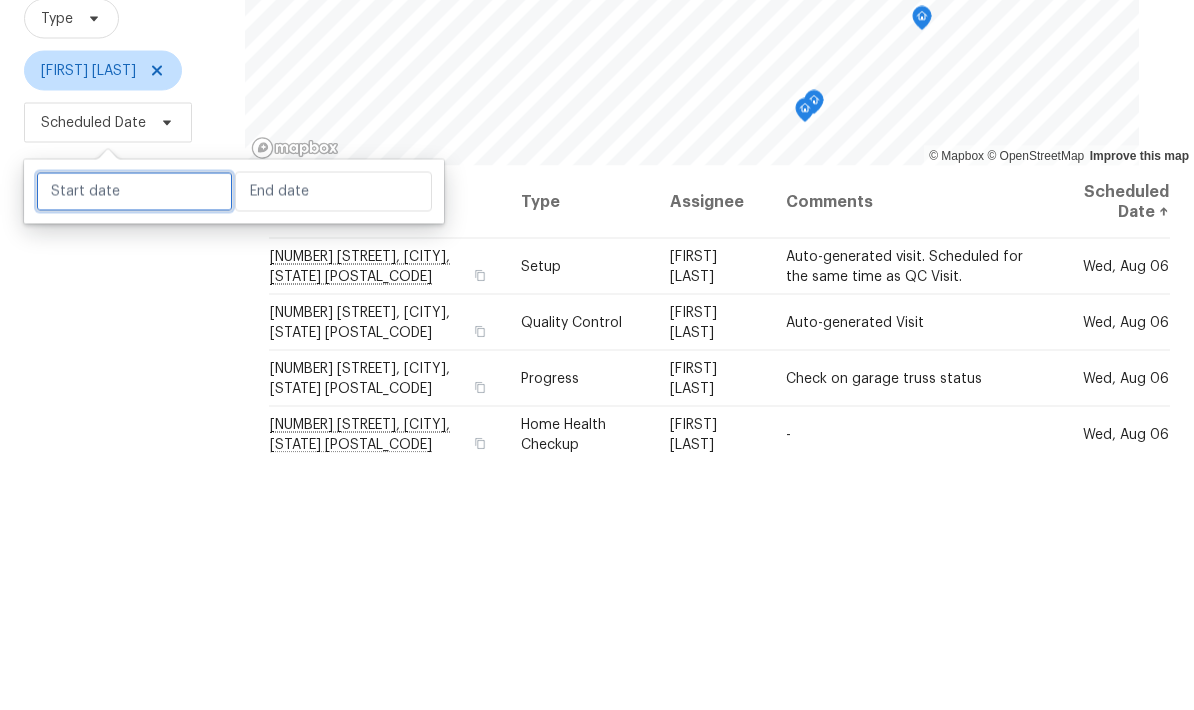 select on "7" 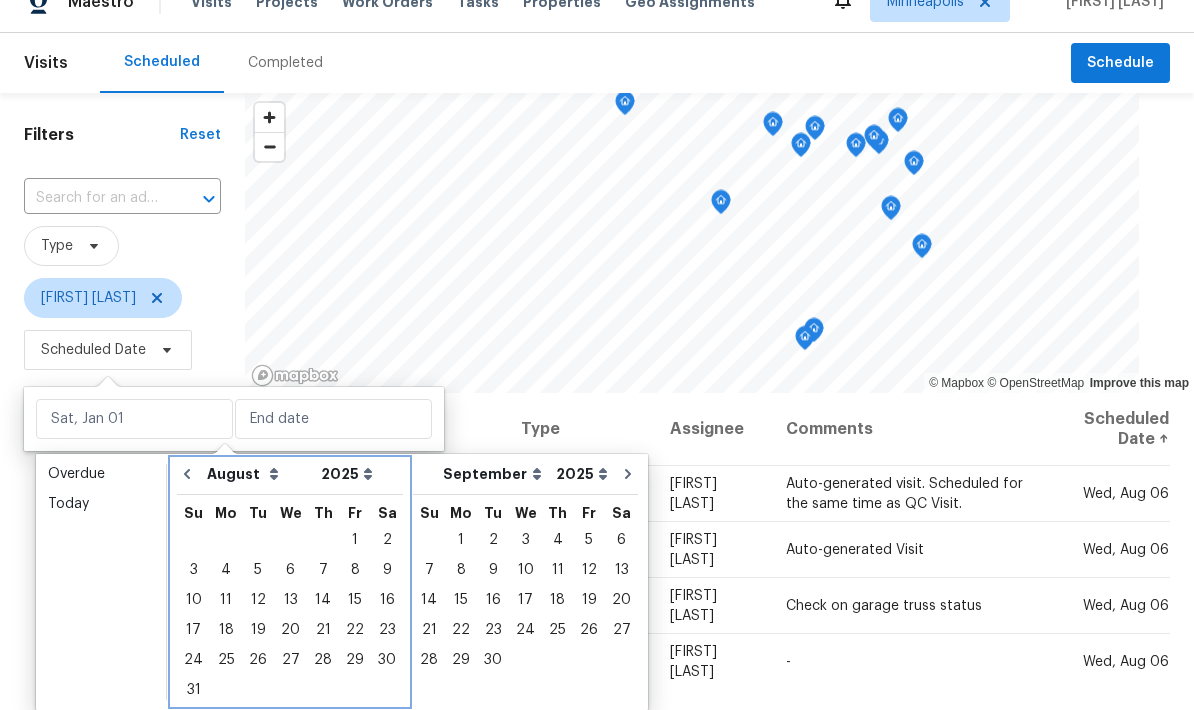 click 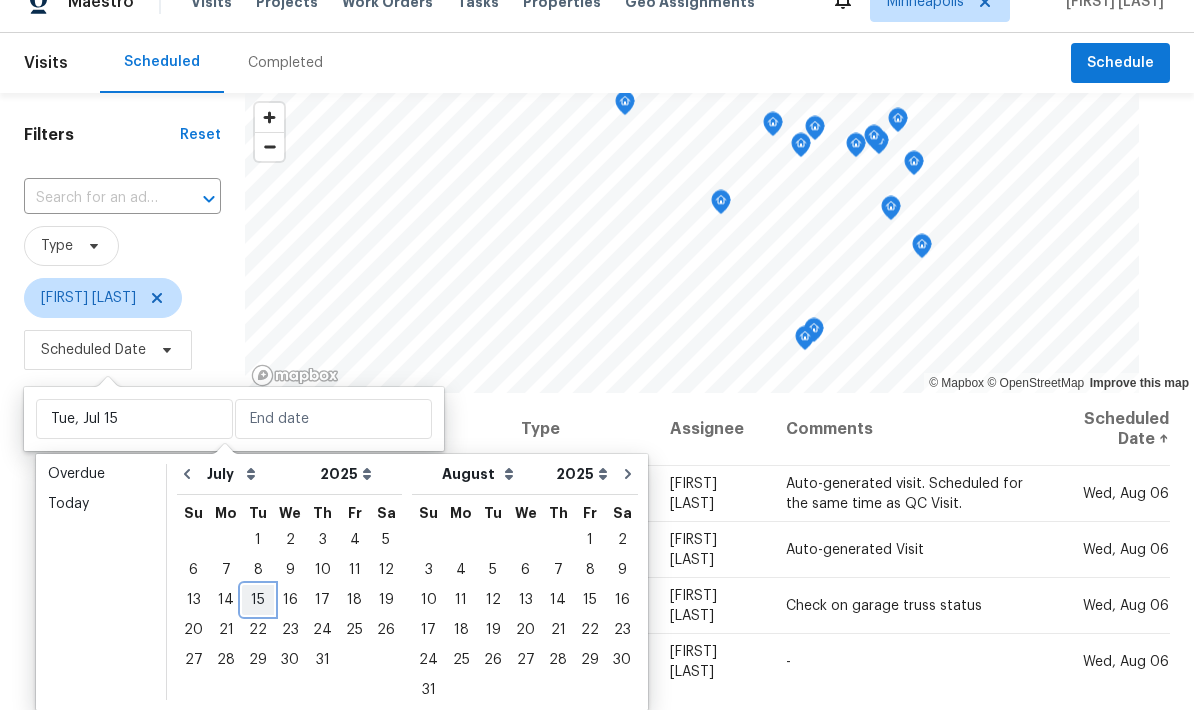 click on "15" at bounding box center (258, 600) 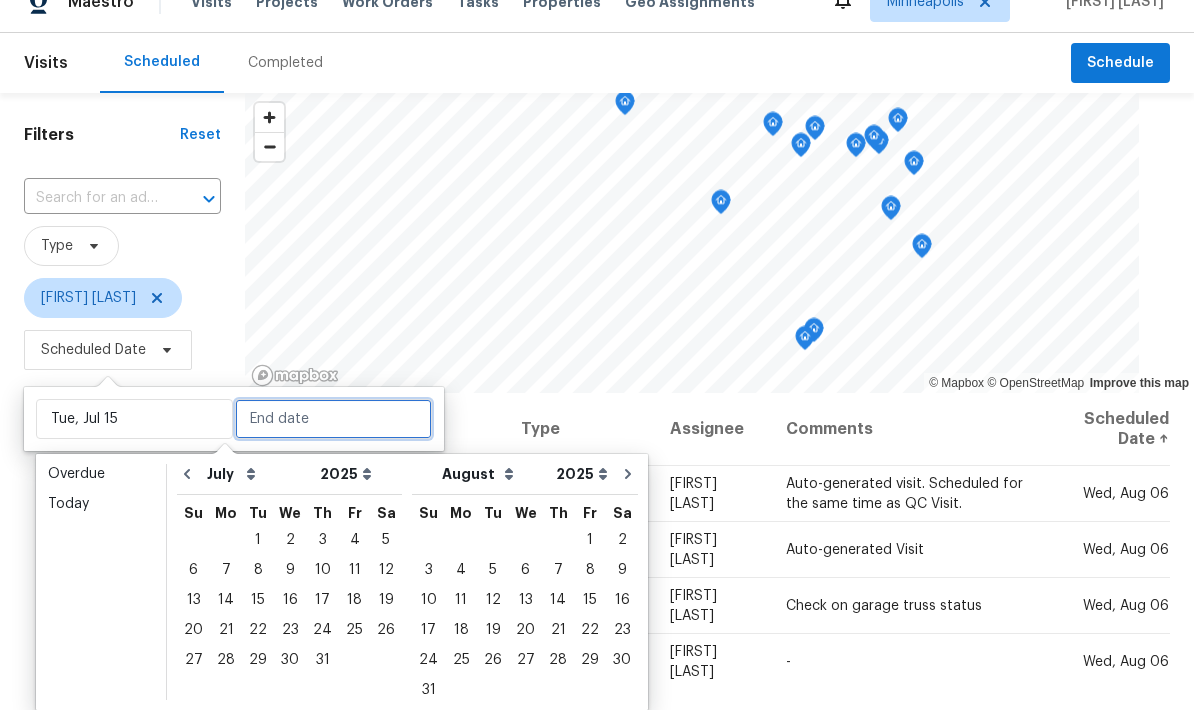type on "Tue, Jul 15" 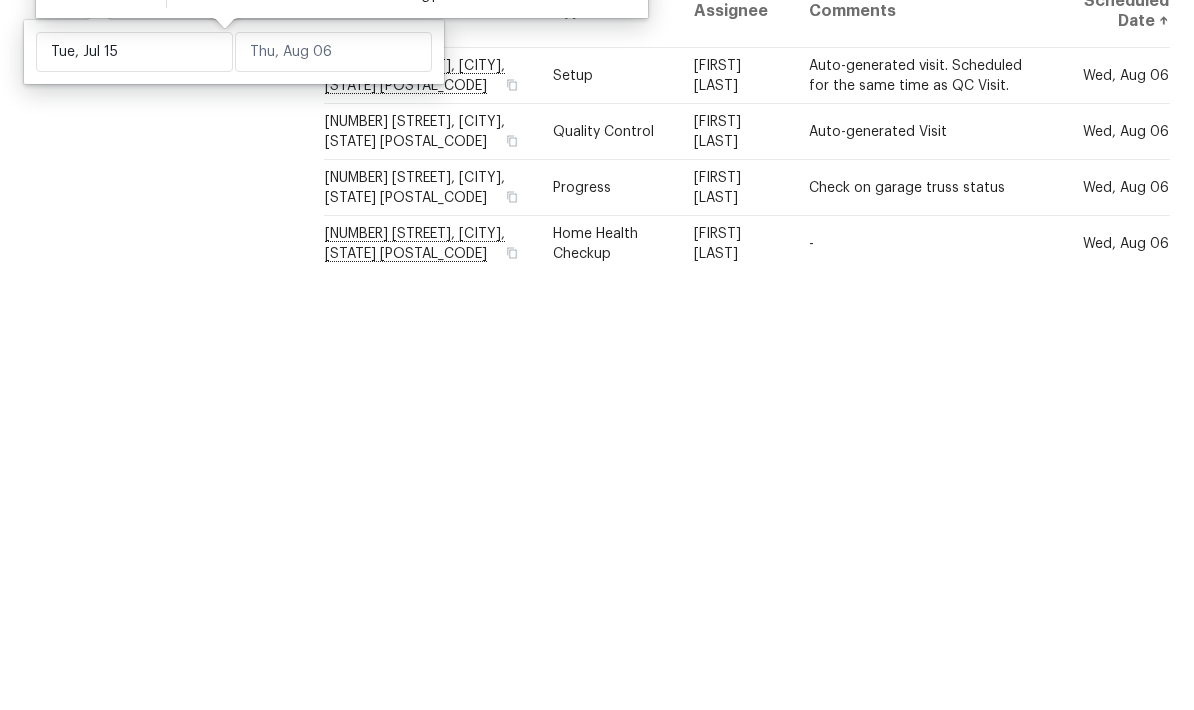 scroll, scrollTop: 80, scrollLeft: 0, axis: vertical 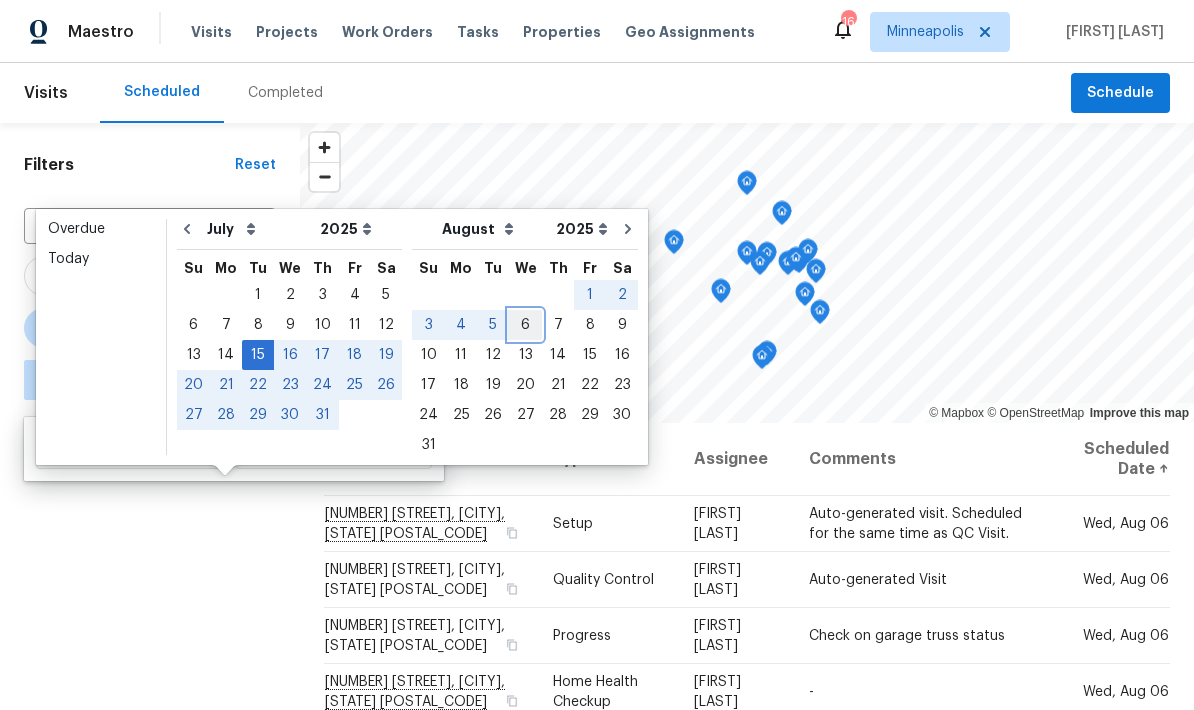 click on "6" at bounding box center (525, 325) 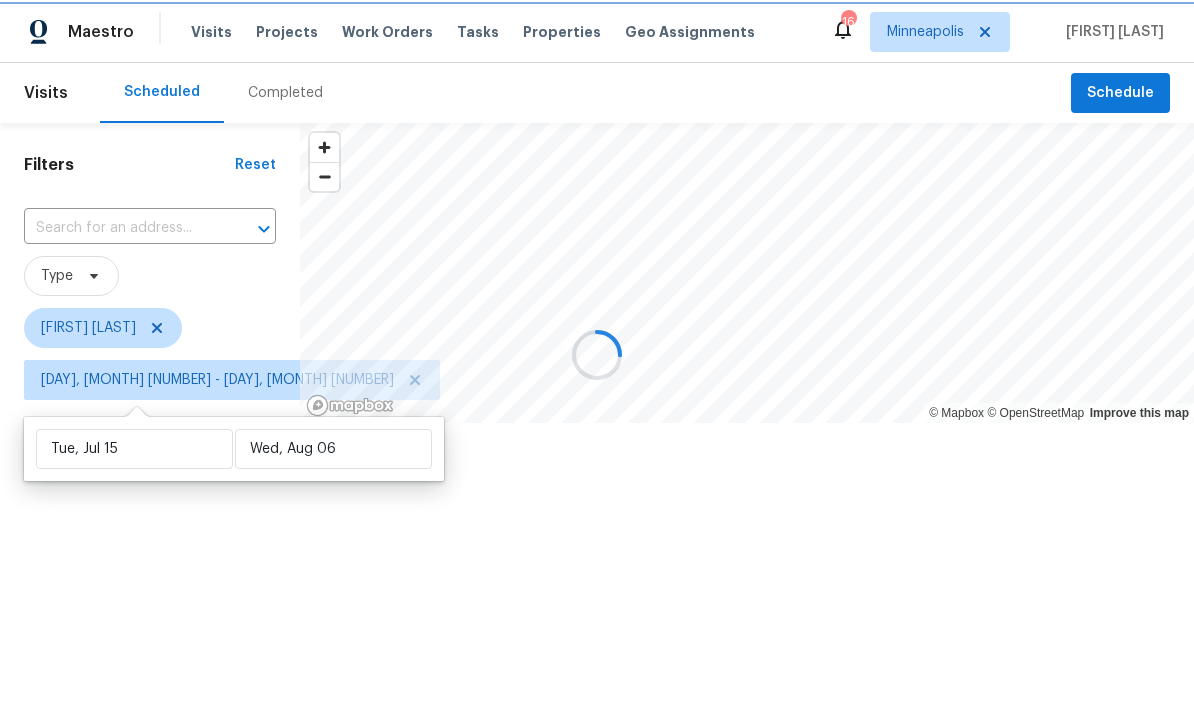 scroll, scrollTop: 0, scrollLeft: 0, axis: both 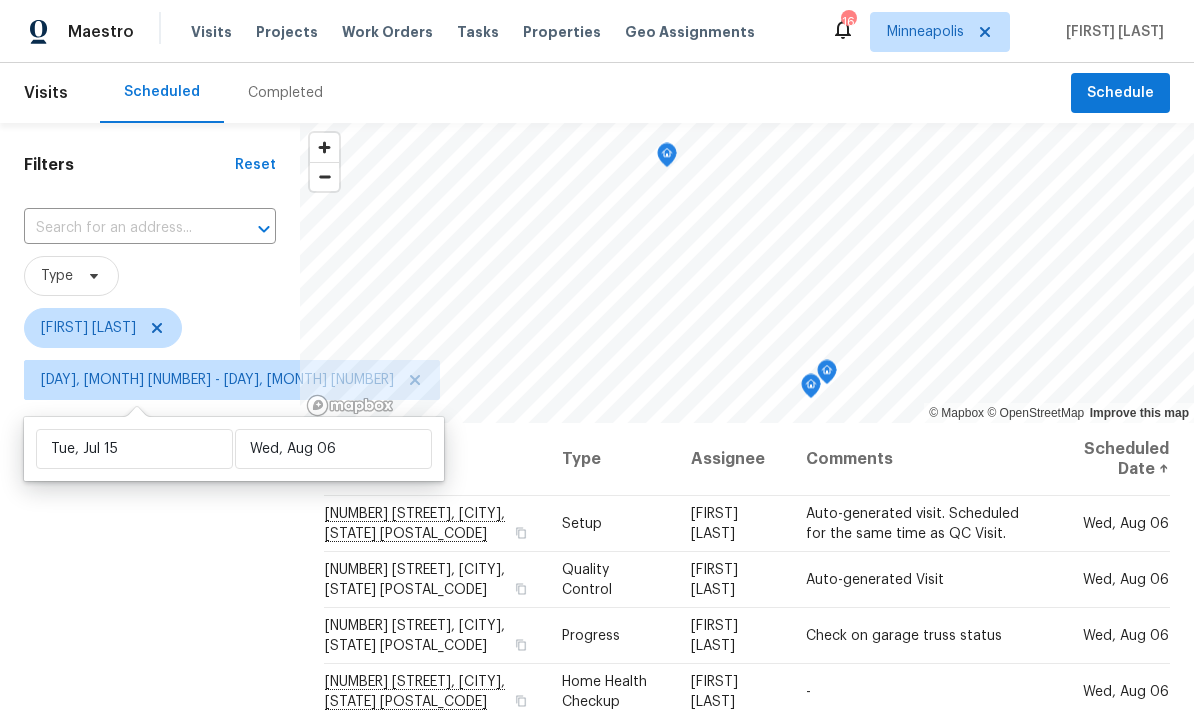 click on "Filters Reset ​ Type Jeffrey Lenz Tue, Jul 15 - Wed, Aug 06" at bounding box center (150, 557) 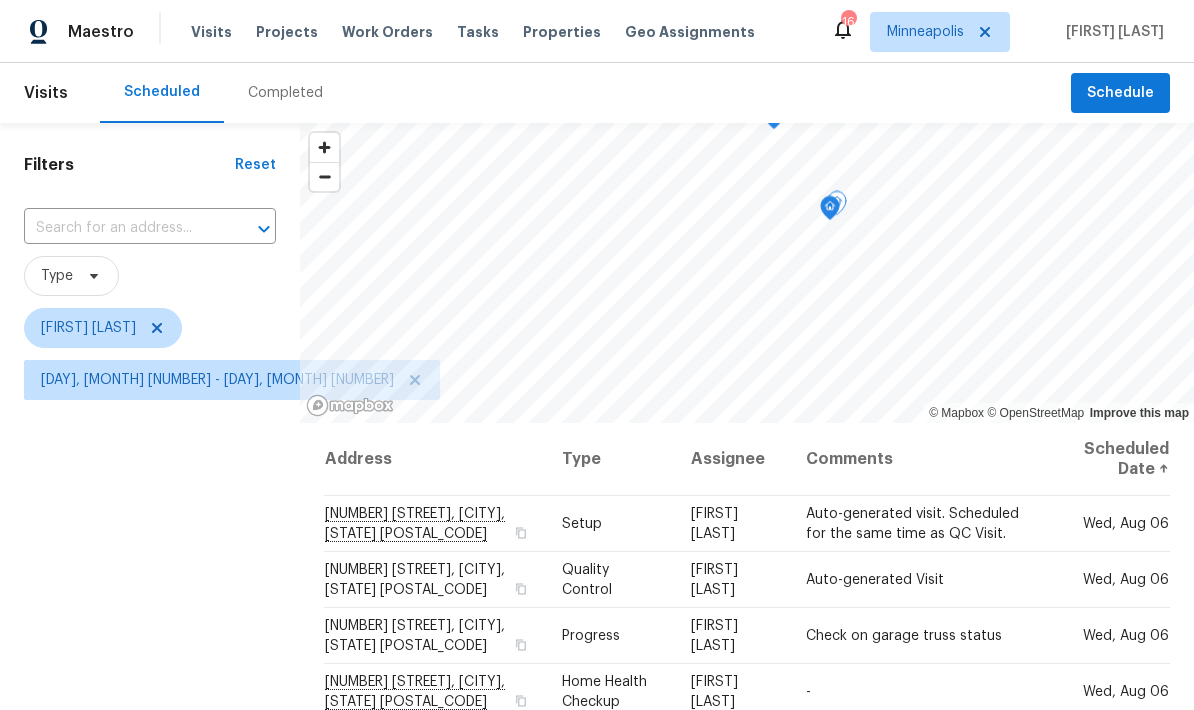 scroll, scrollTop: -5, scrollLeft: 0, axis: vertical 